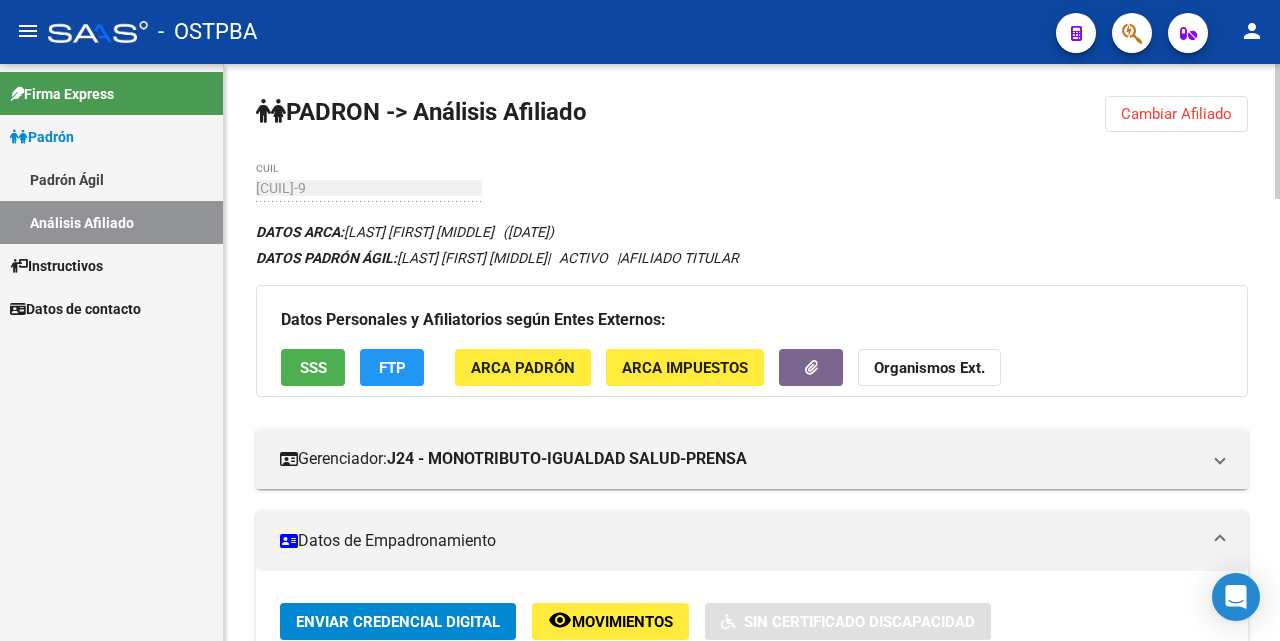 scroll, scrollTop: 0, scrollLeft: 0, axis: both 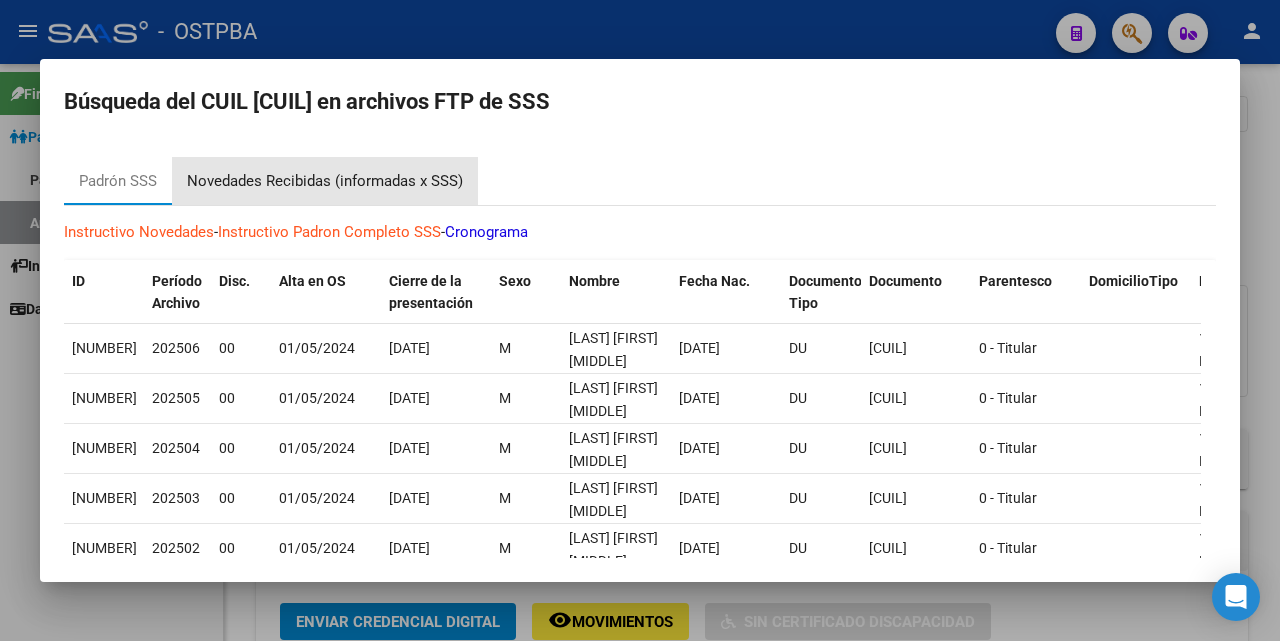 click on "Novedades Recibidas (informadas x SSS)" at bounding box center (325, 181) 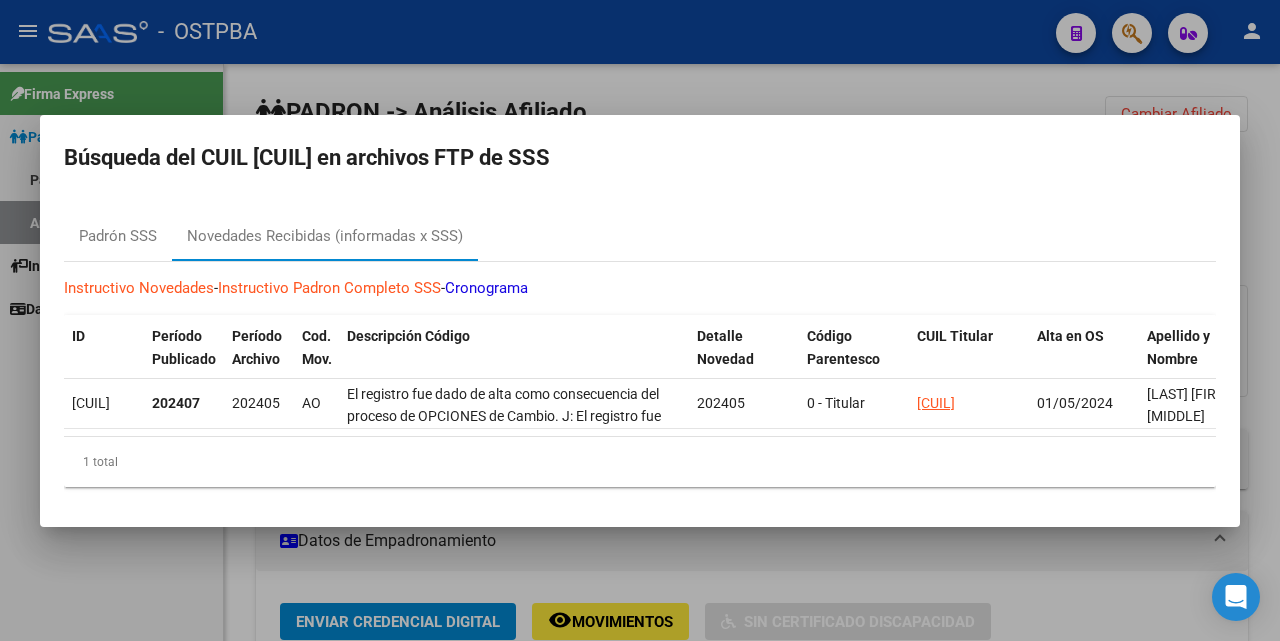 drag, startPoint x: 999, startPoint y: 78, endPoint x: 1117, endPoint y: 264, distance: 220.27255 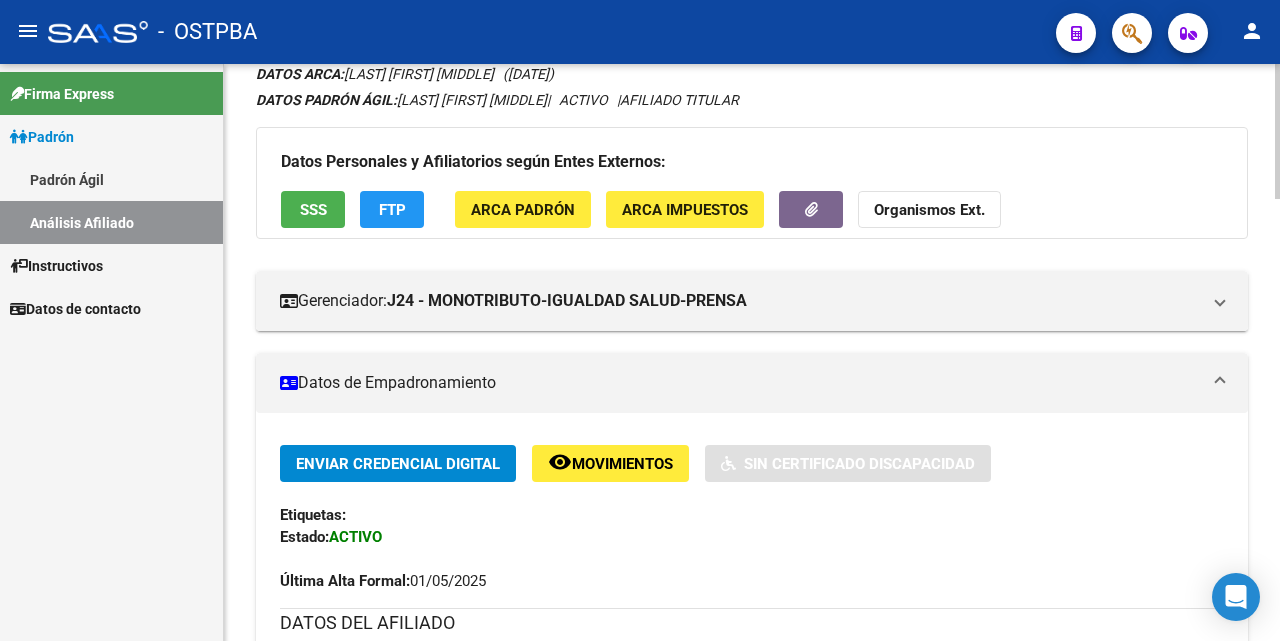 scroll, scrollTop: 100, scrollLeft: 0, axis: vertical 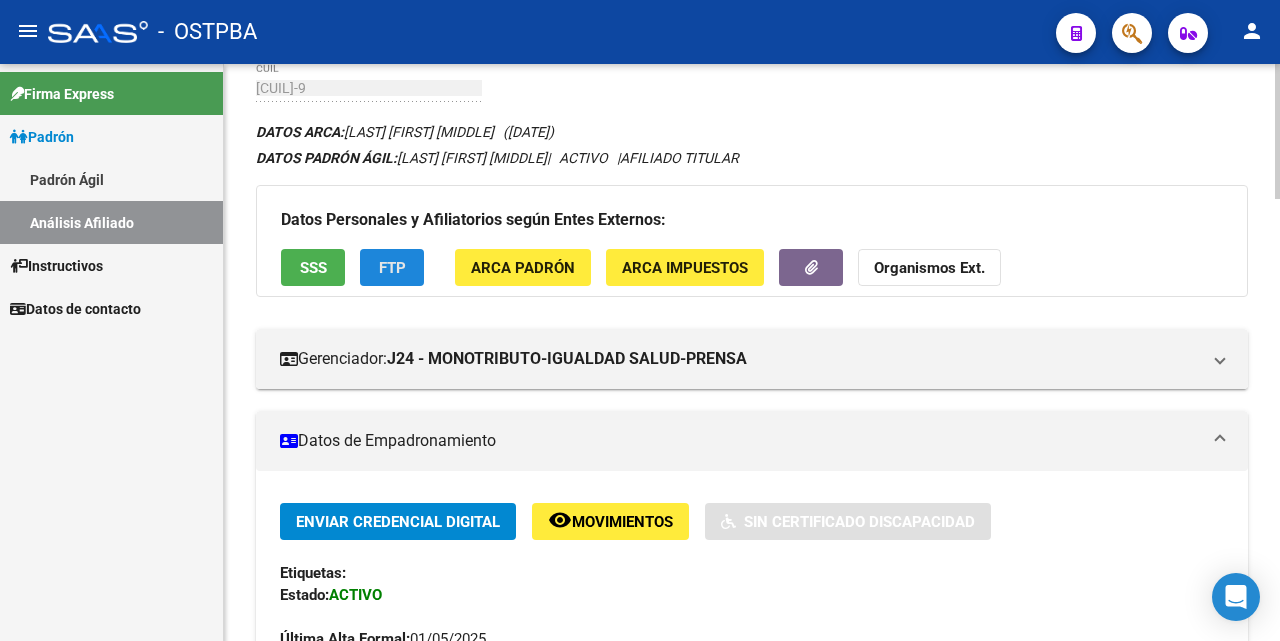 click on "FTP" 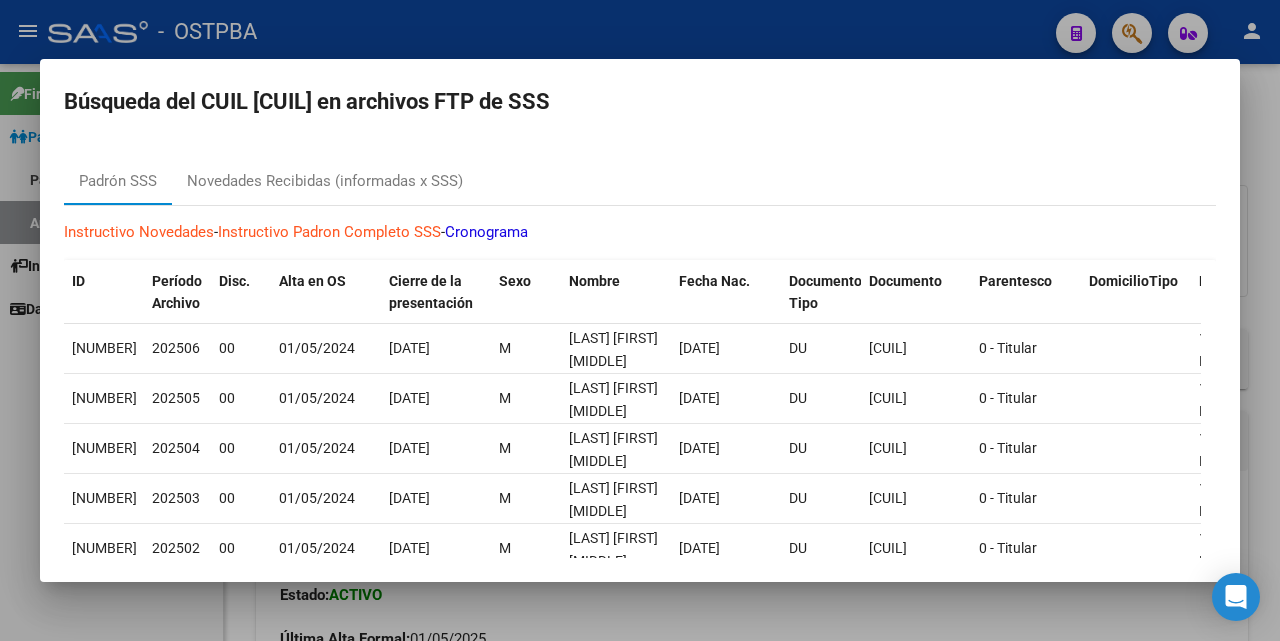 click at bounding box center (640, 320) 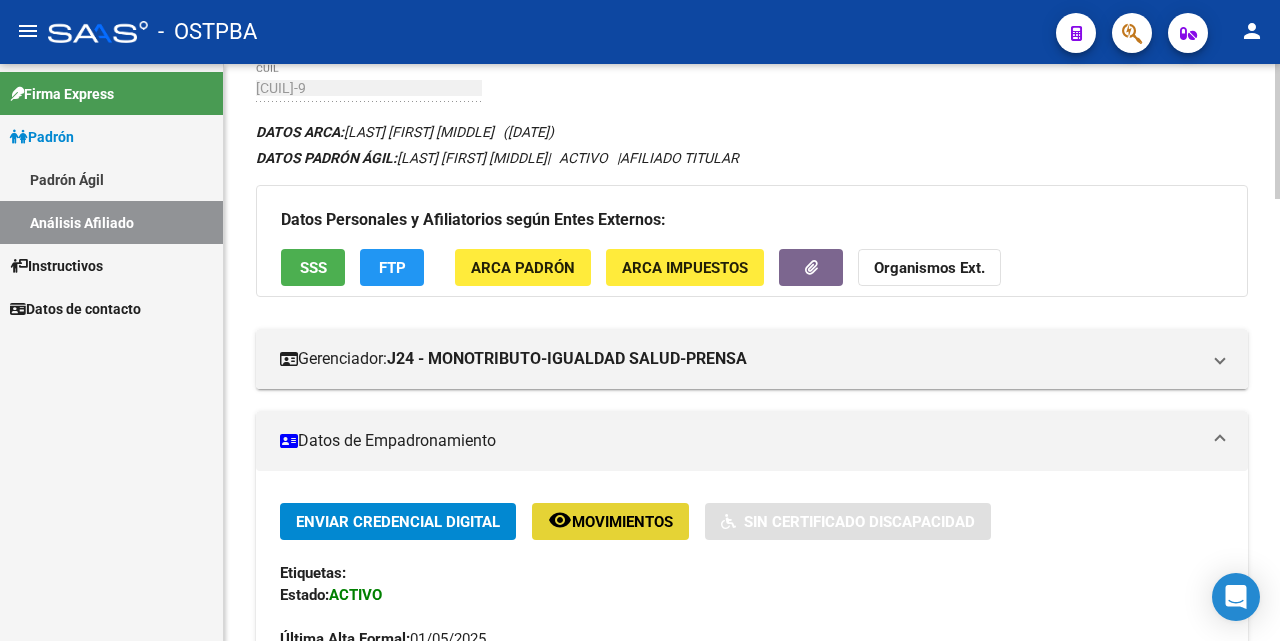 click on "Movimientos" 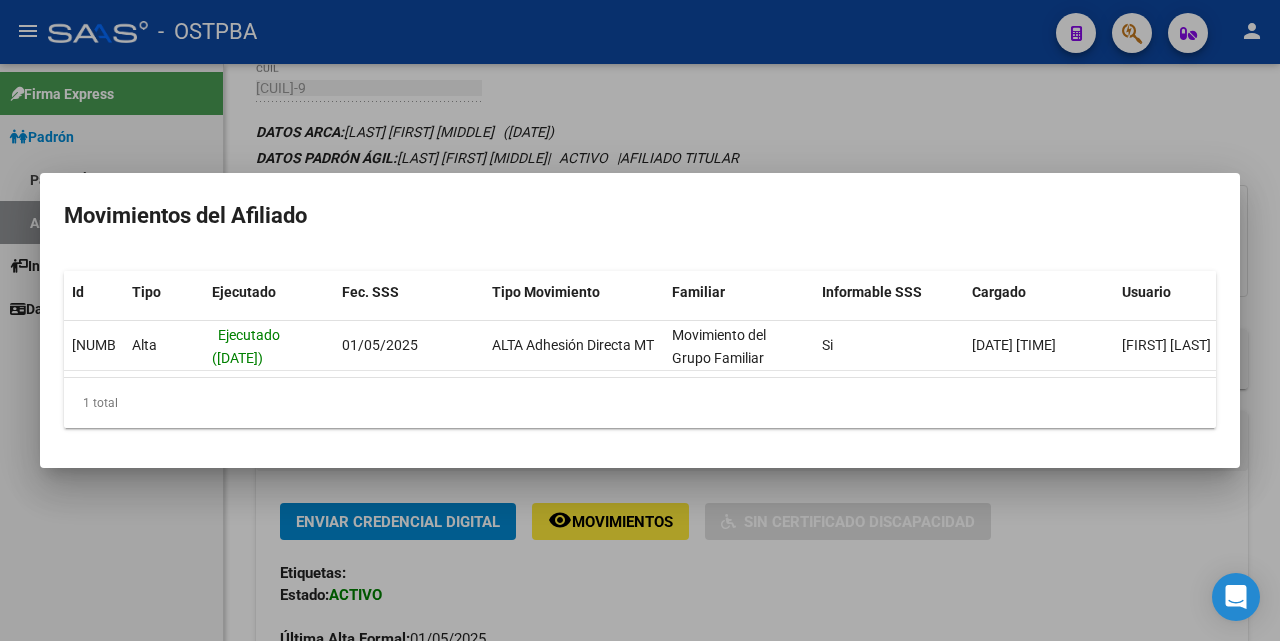 click at bounding box center [640, 320] 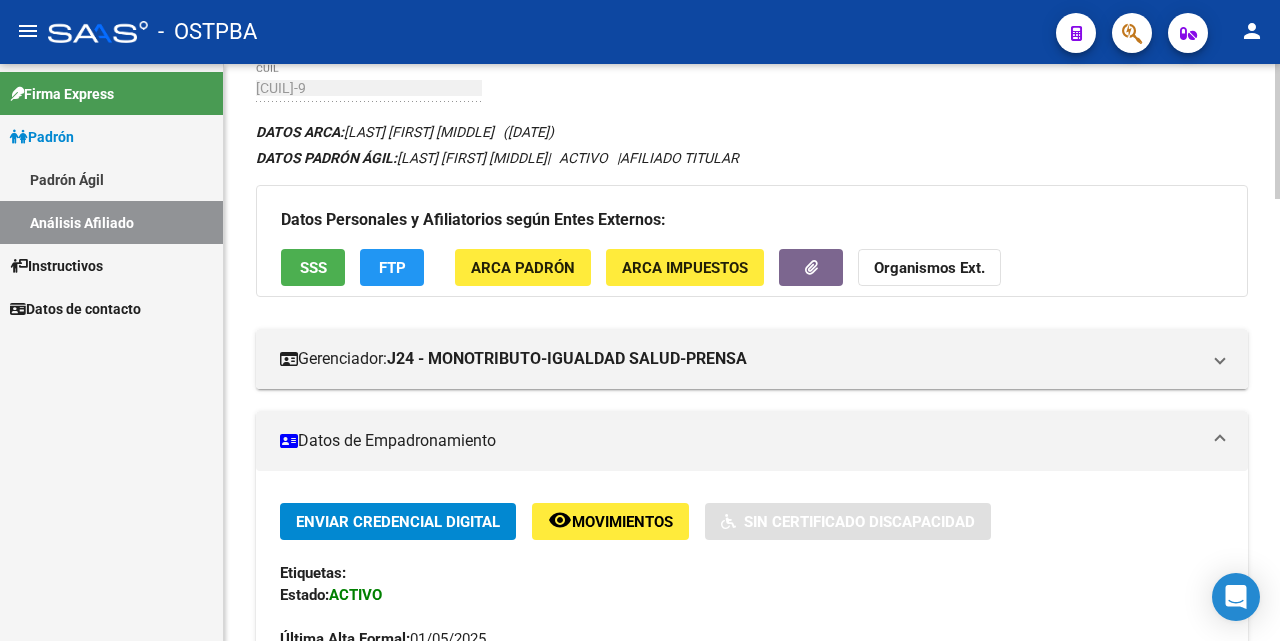 click on "SSS" 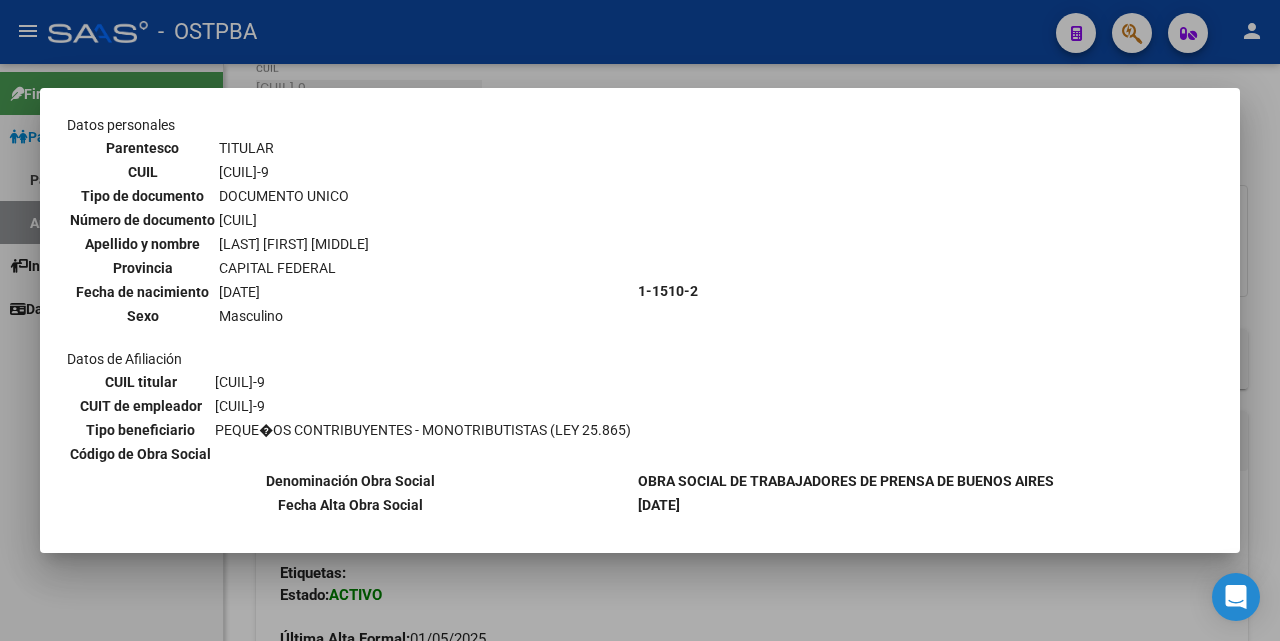 scroll, scrollTop: 0, scrollLeft: 0, axis: both 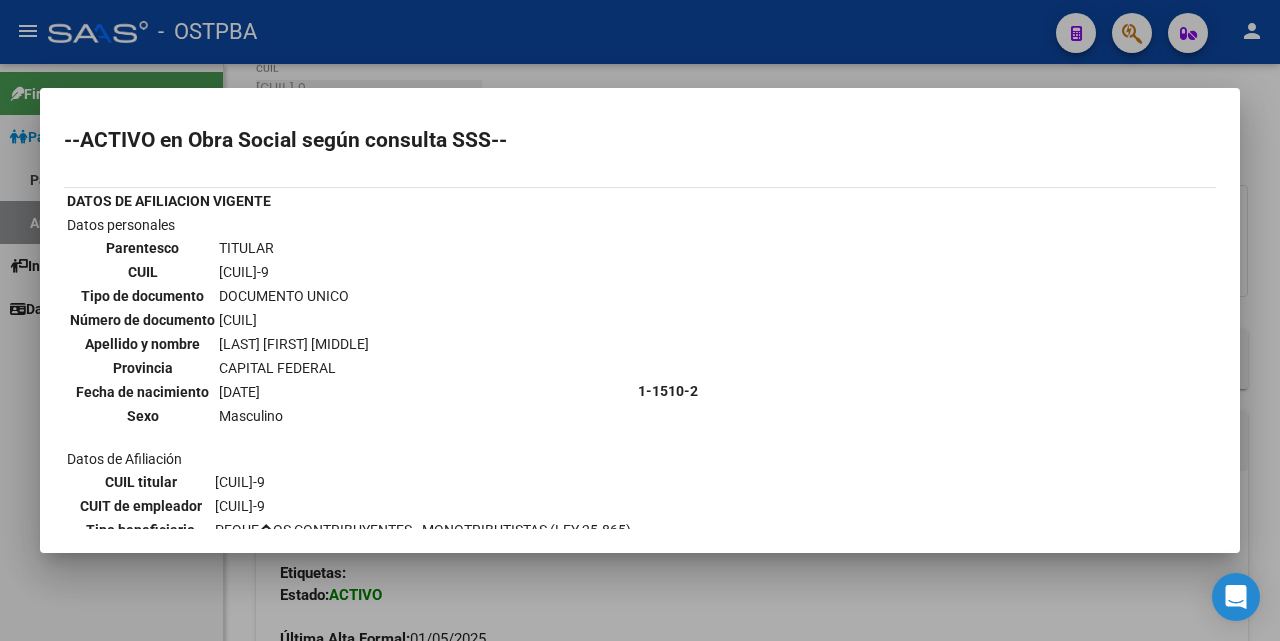 click at bounding box center [640, 320] 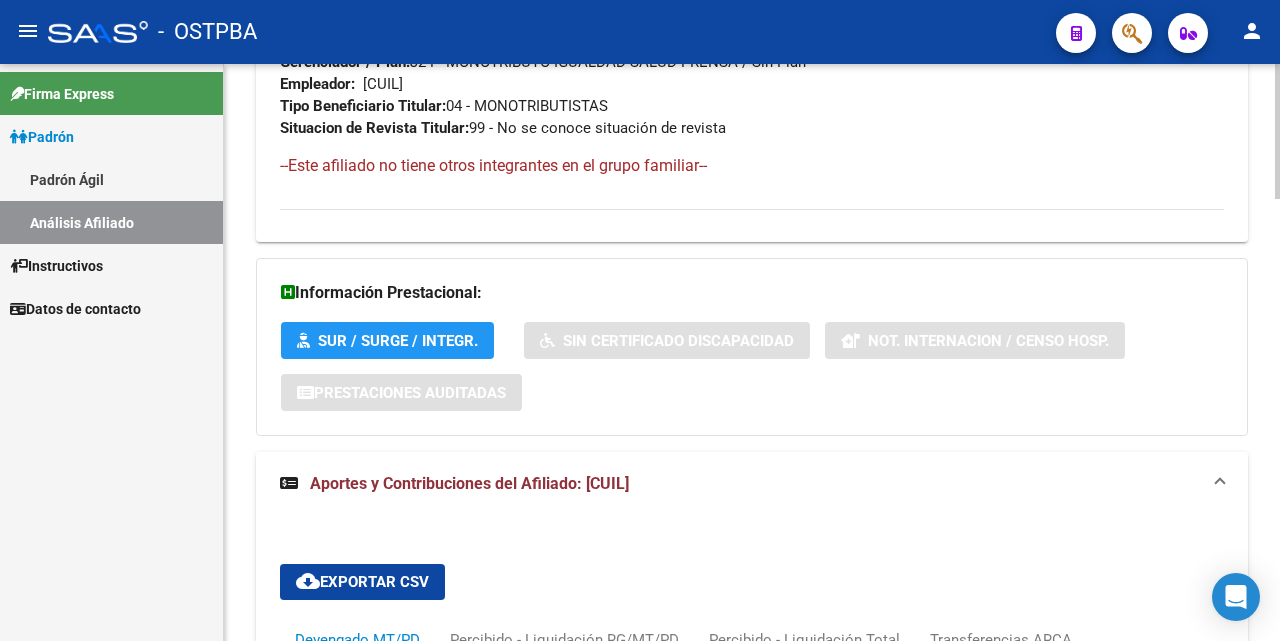 scroll, scrollTop: 1300, scrollLeft: 0, axis: vertical 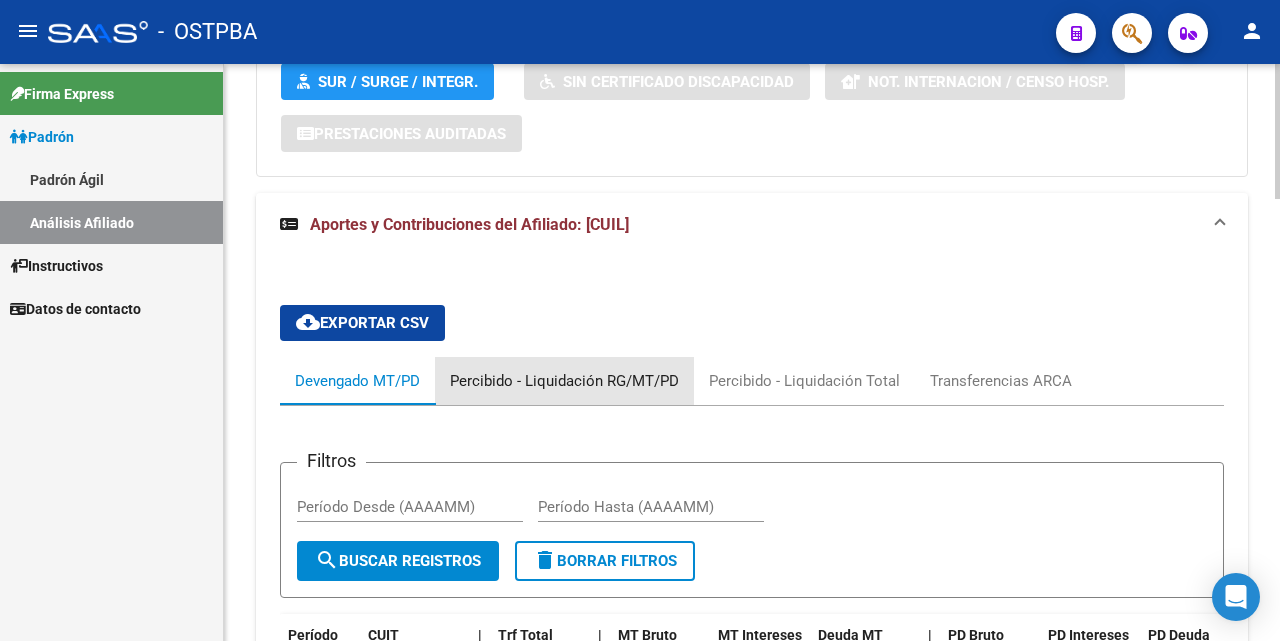 drag, startPoint x: 587, startPoint y: 370, endPoint x: 570, endPoint y: 376, distance: 18.027756 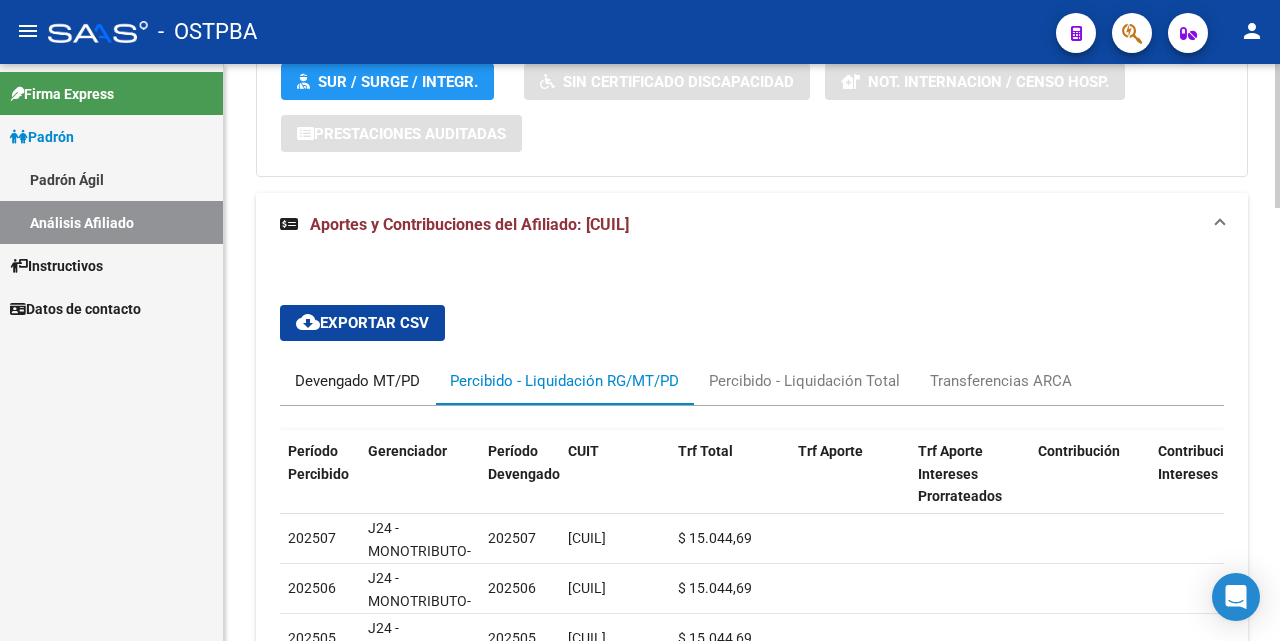 click on "Devengado MT/PD" at bounding box center [357, 381] 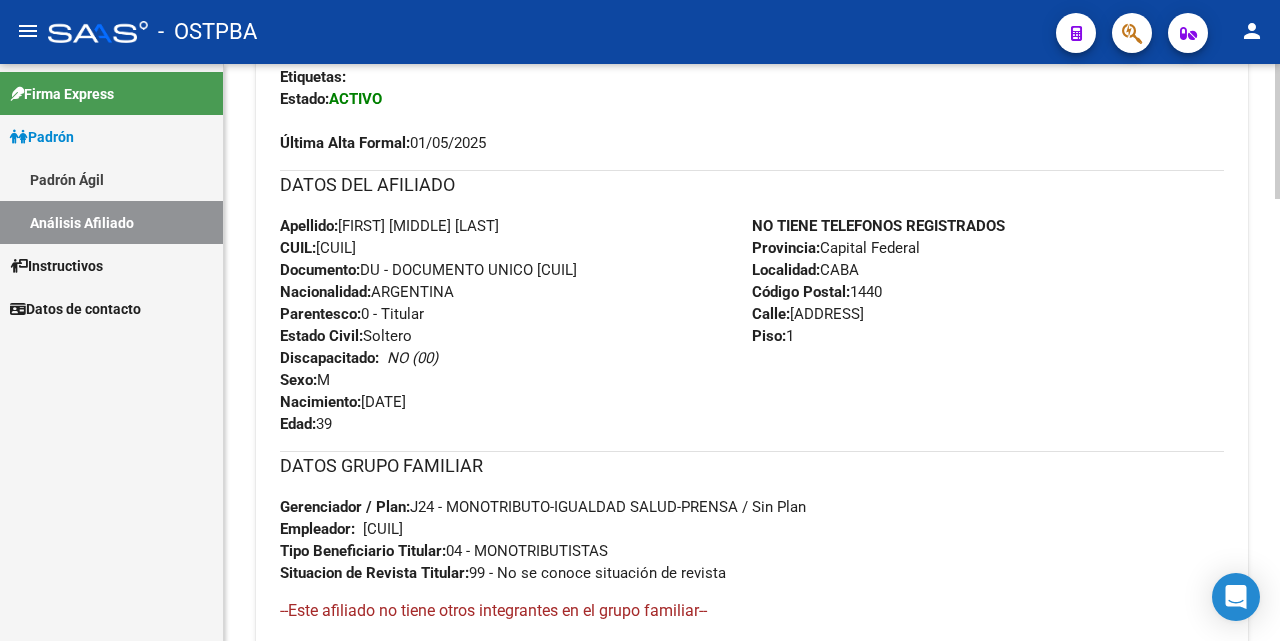 scroll, scrollTop: 96, scrollLeft: 0, axis: vertical 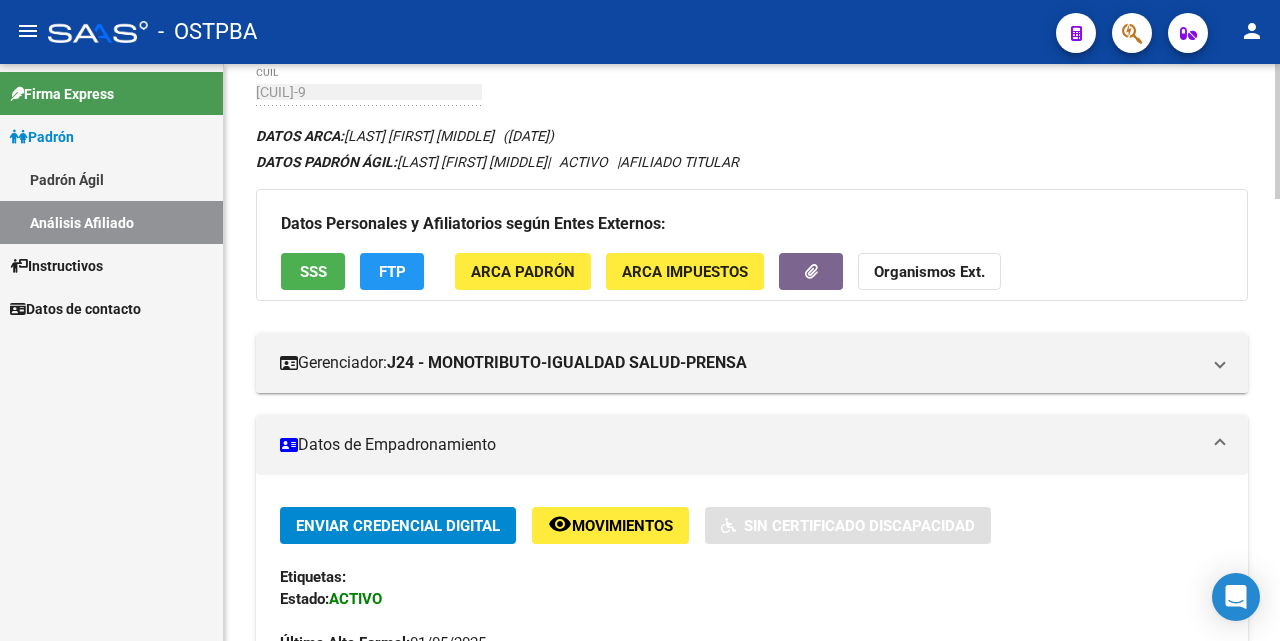 click on "FTP" 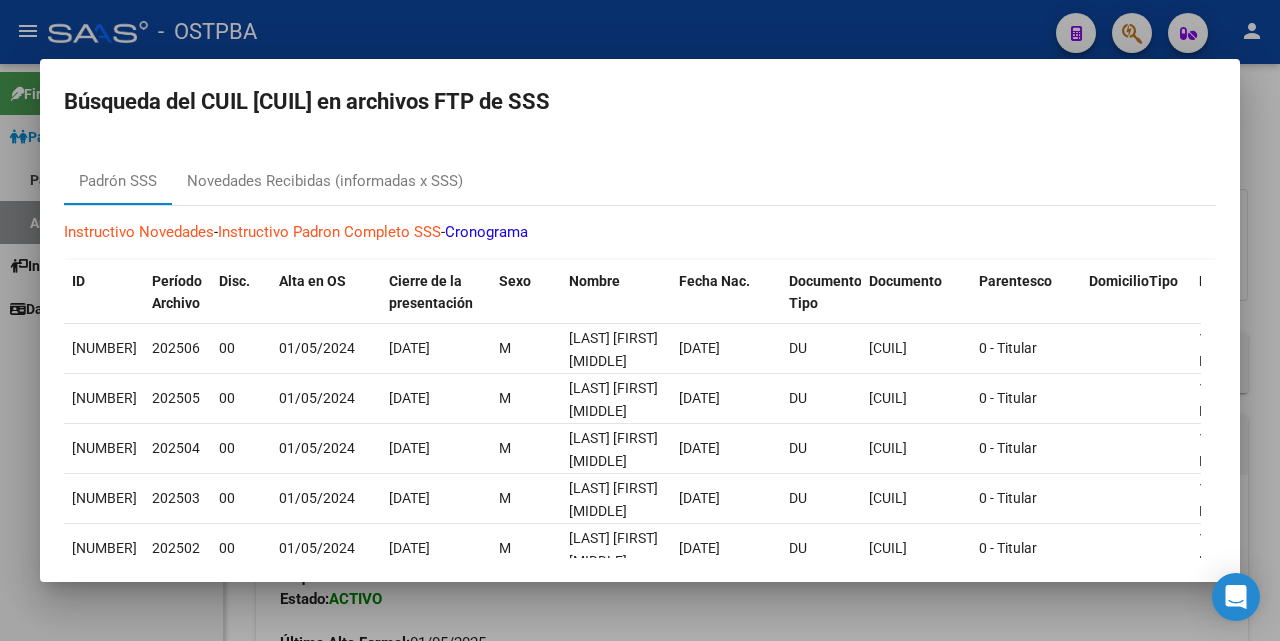 click at bounding box center (640, 320) 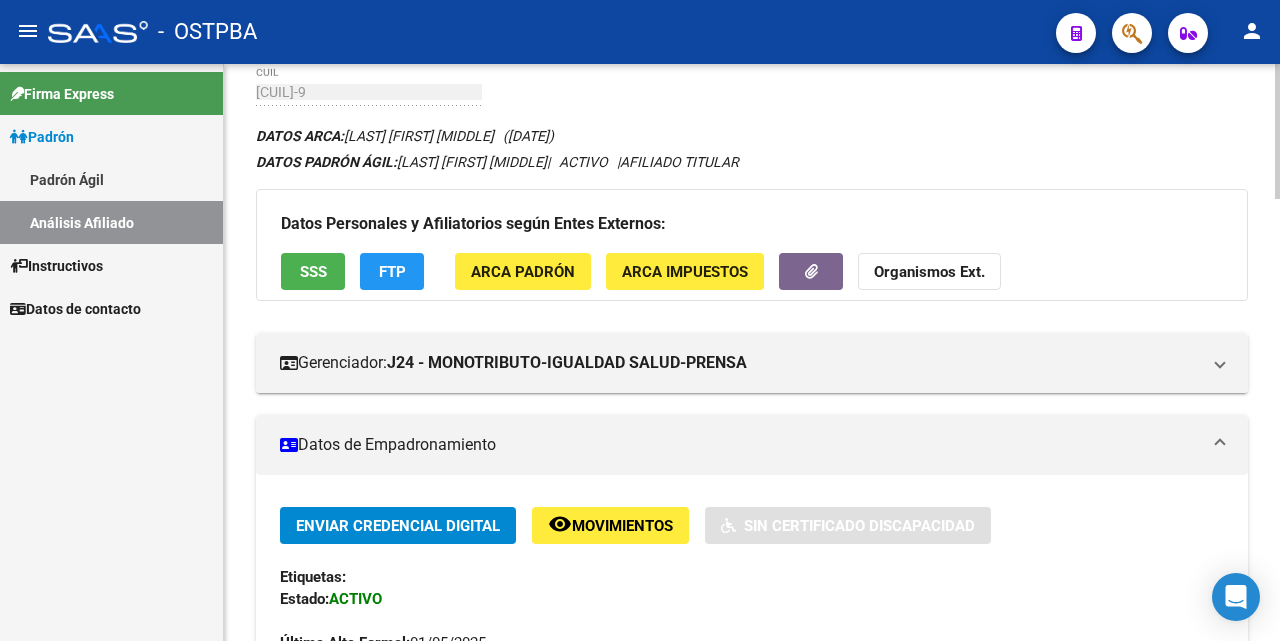 click on "SSS" 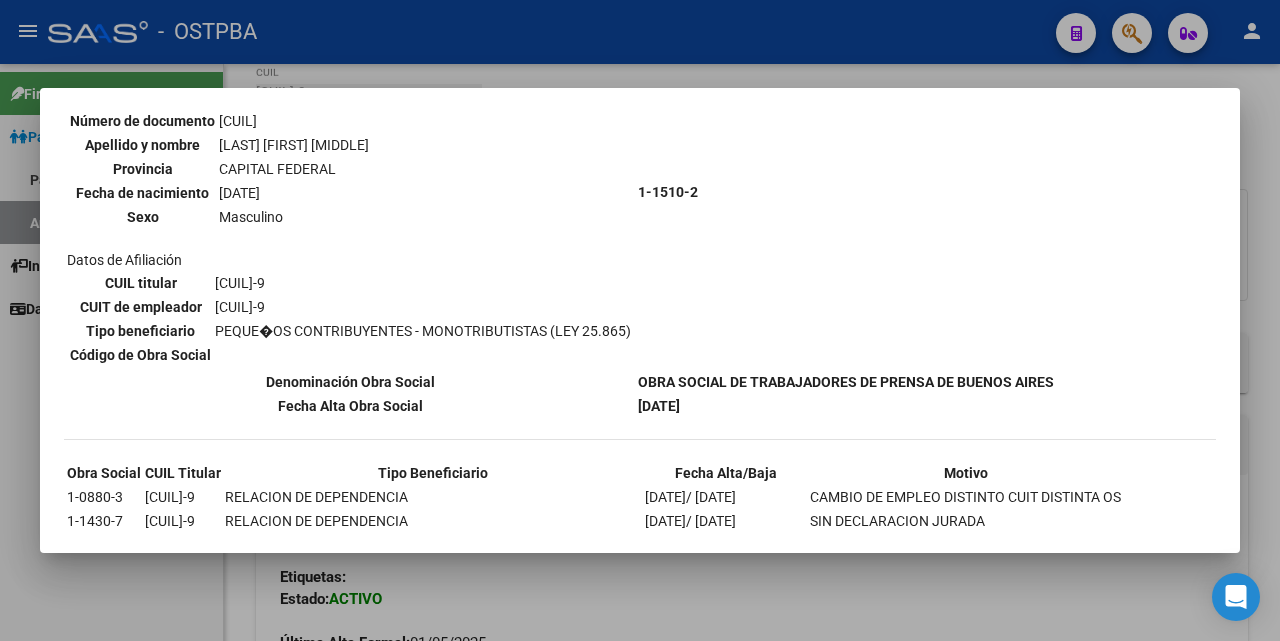 scroll, scrollTop: 200, scrollLeft: 0, axis: vertical 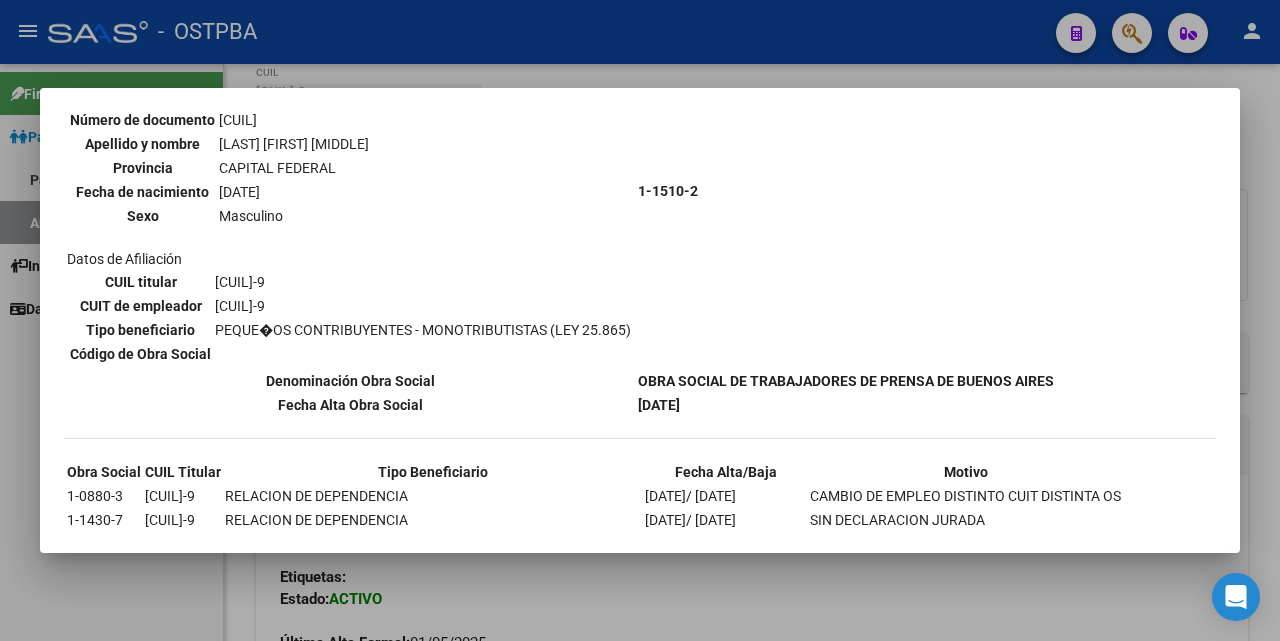 click at bounding box center [640, 320] 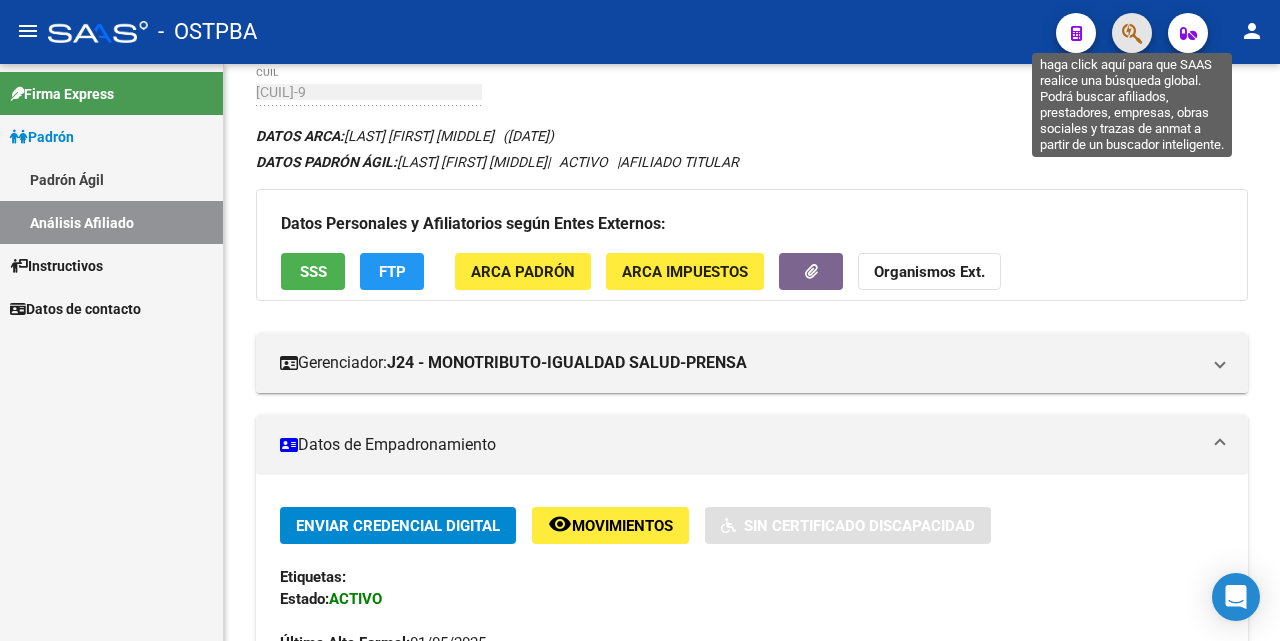 click 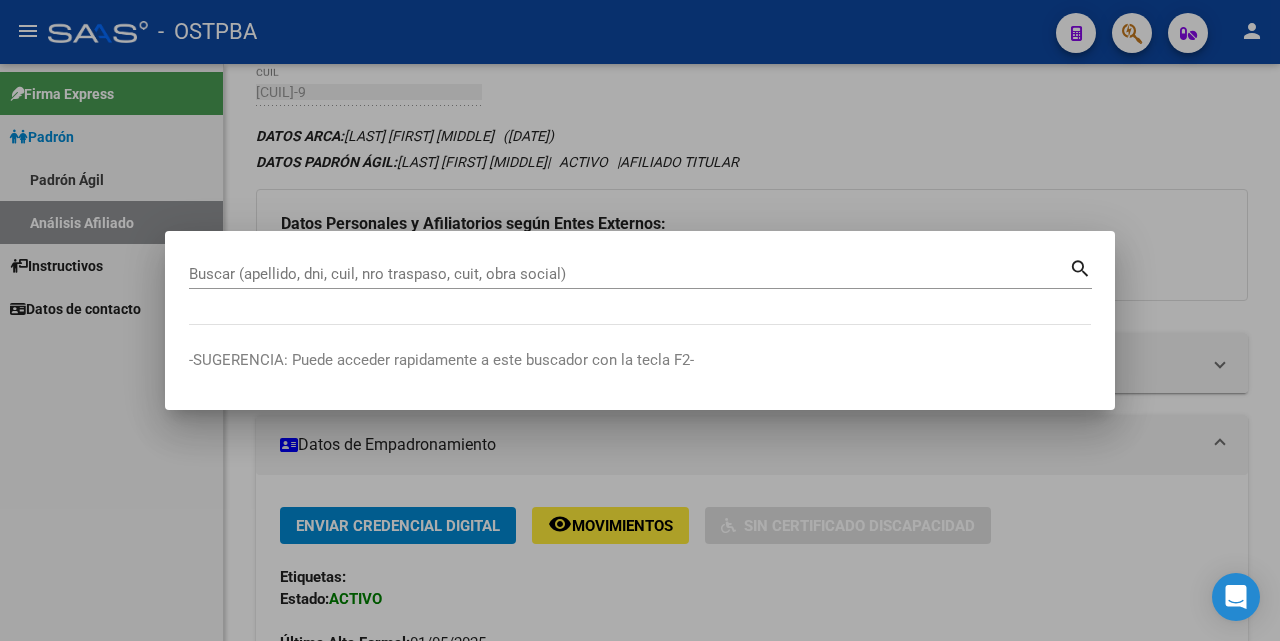 click at bounding box center [640, 320] 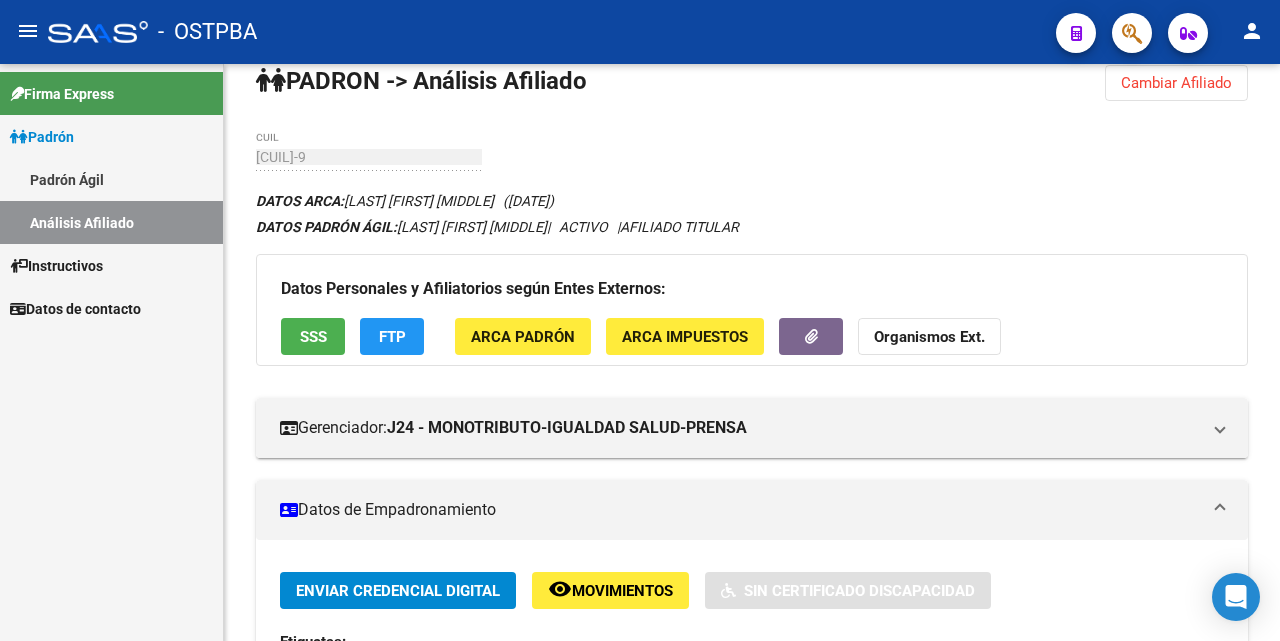 scroll, scrollTop: 0, scrollLeft: 0, axis: both 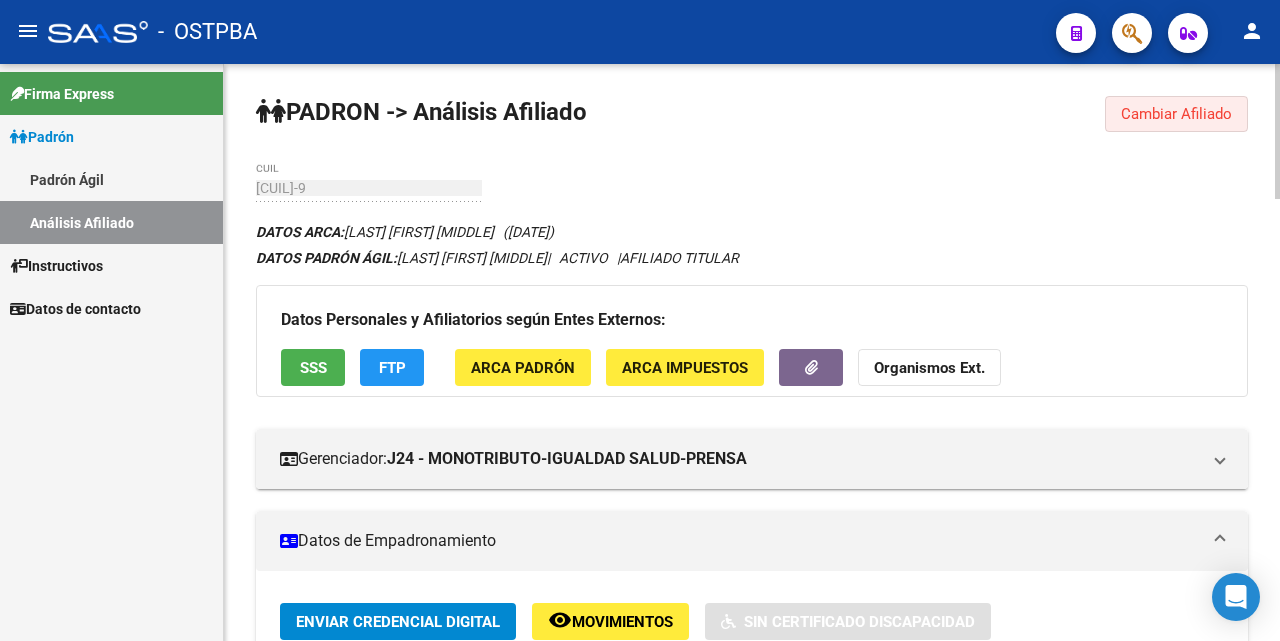 click on "Cambiar Afiliado" 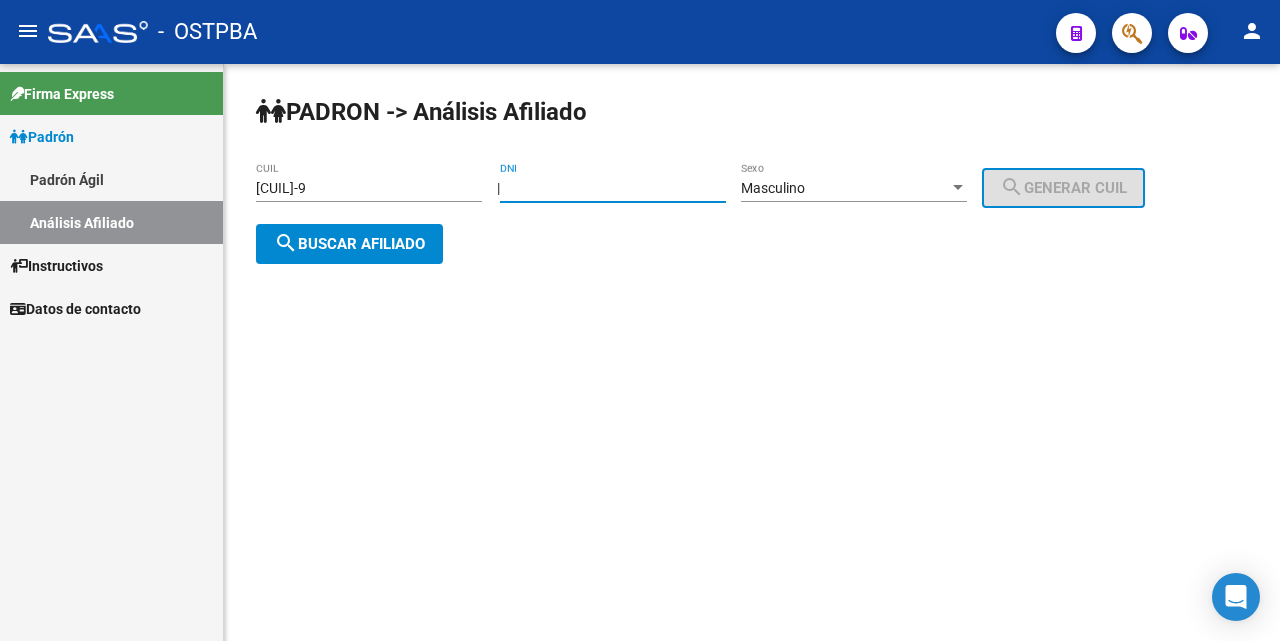 click on "DNI" at bounding box center (613, 188) 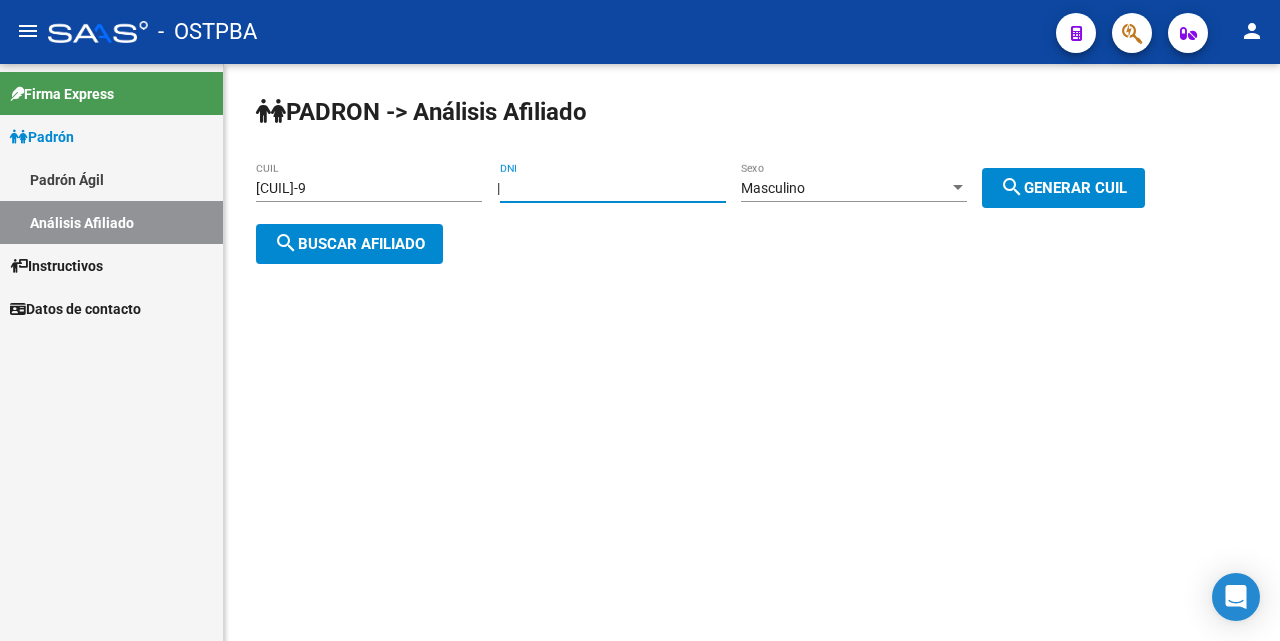 type on "[CUIL]" 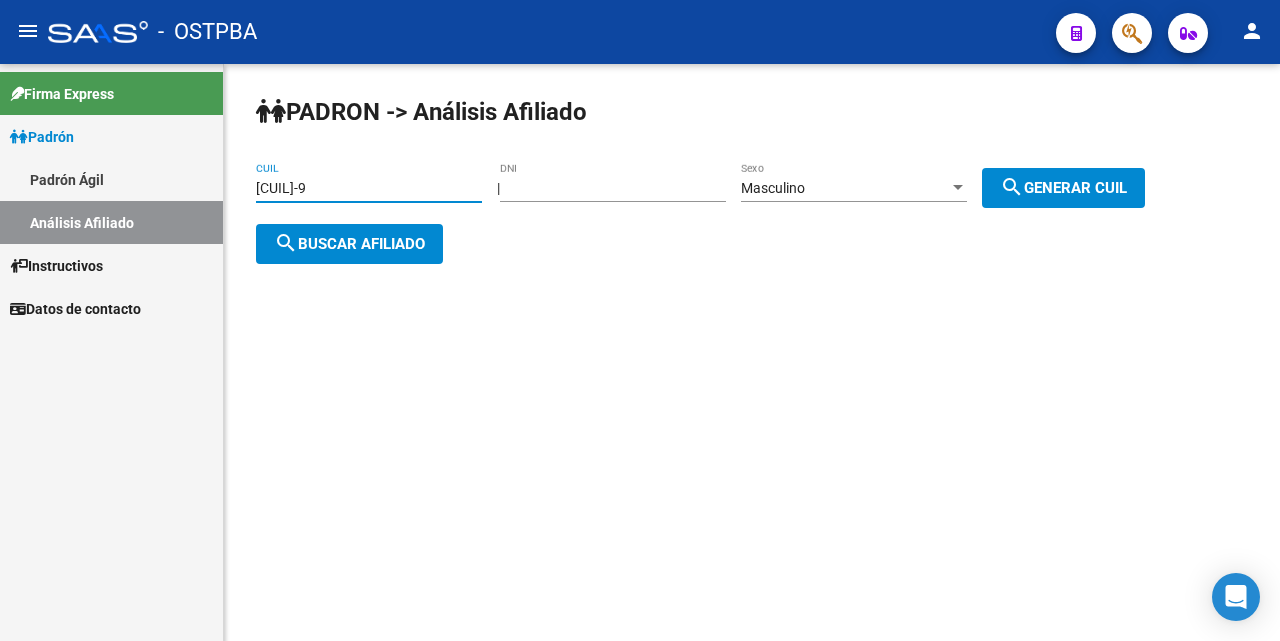 drag, startPoint x: 352, startPoint y: 185, endPoint x: 0, endPoint y: 143, distance: 354.49683 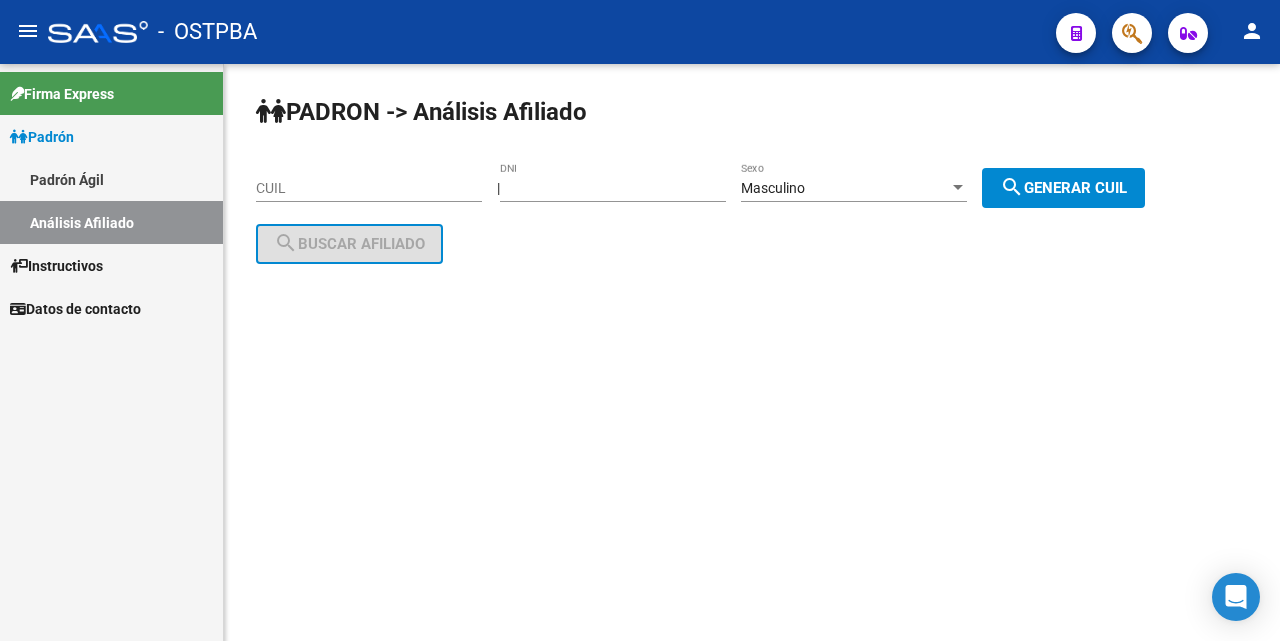 click on "Masculino Sexo" 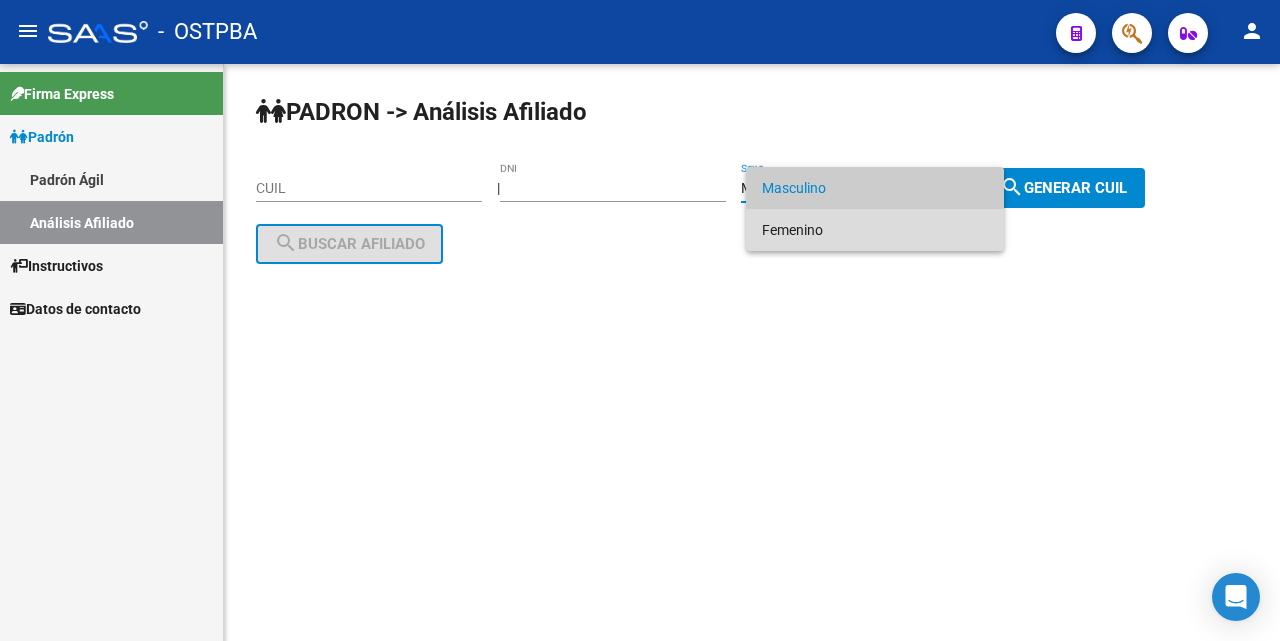 click on "Femenino" at bounding box center [875, 230] 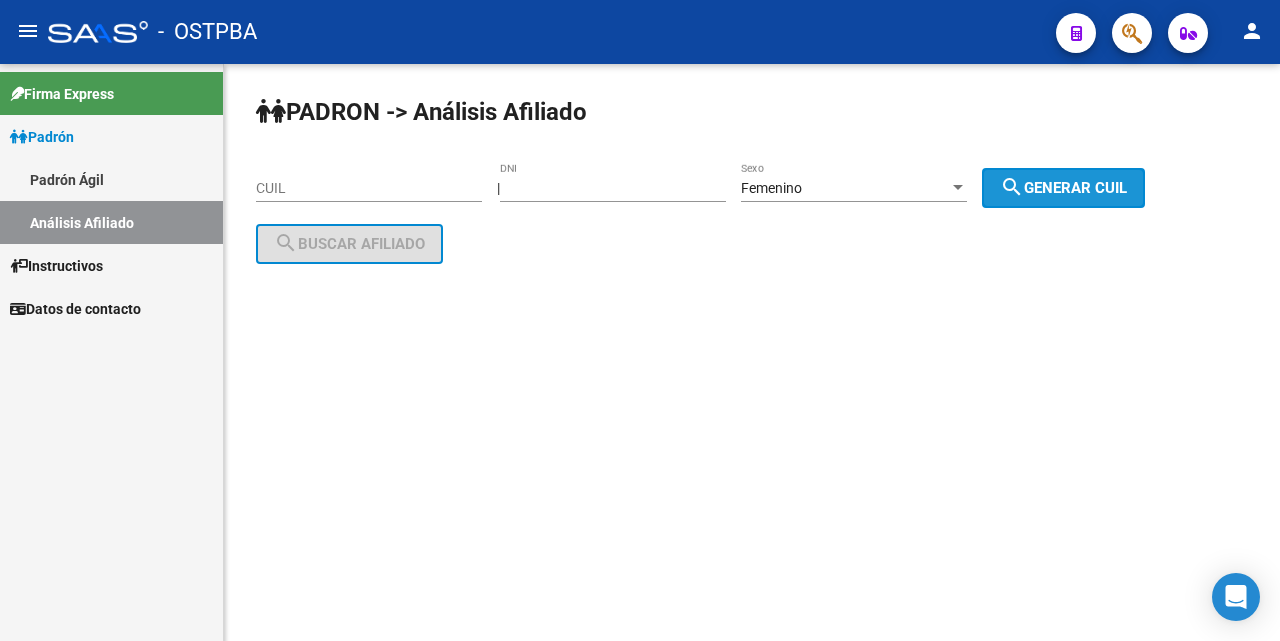 click on "search  Generar CUIL" 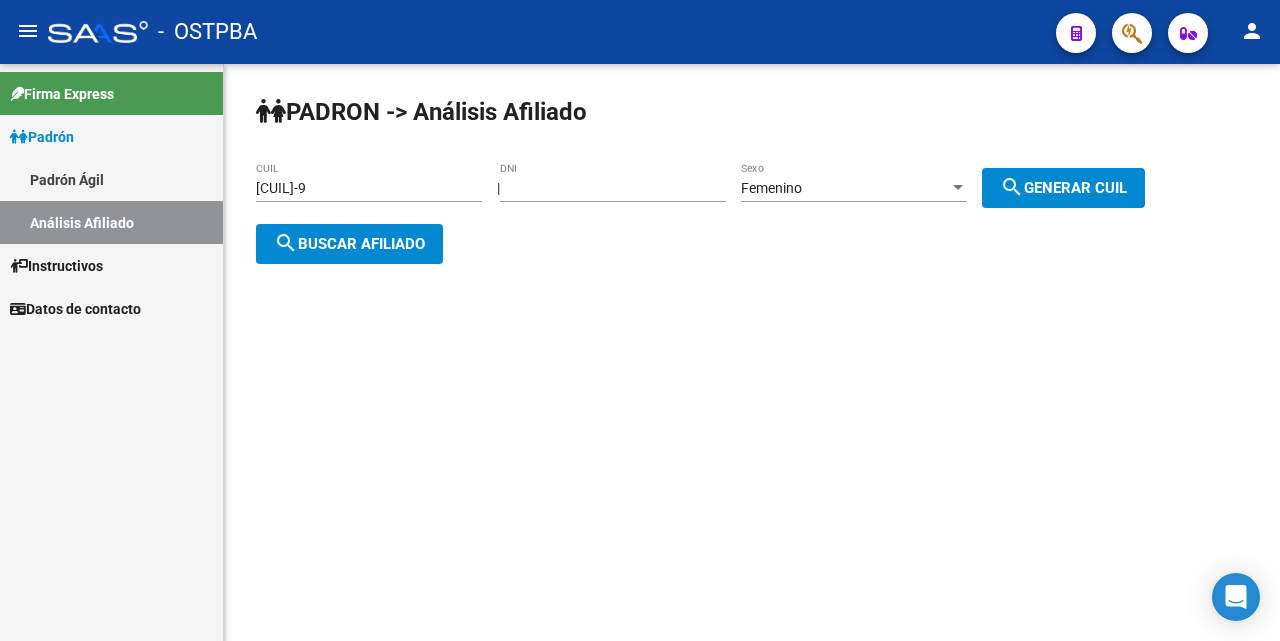 click on "search  Buscar afiliado" 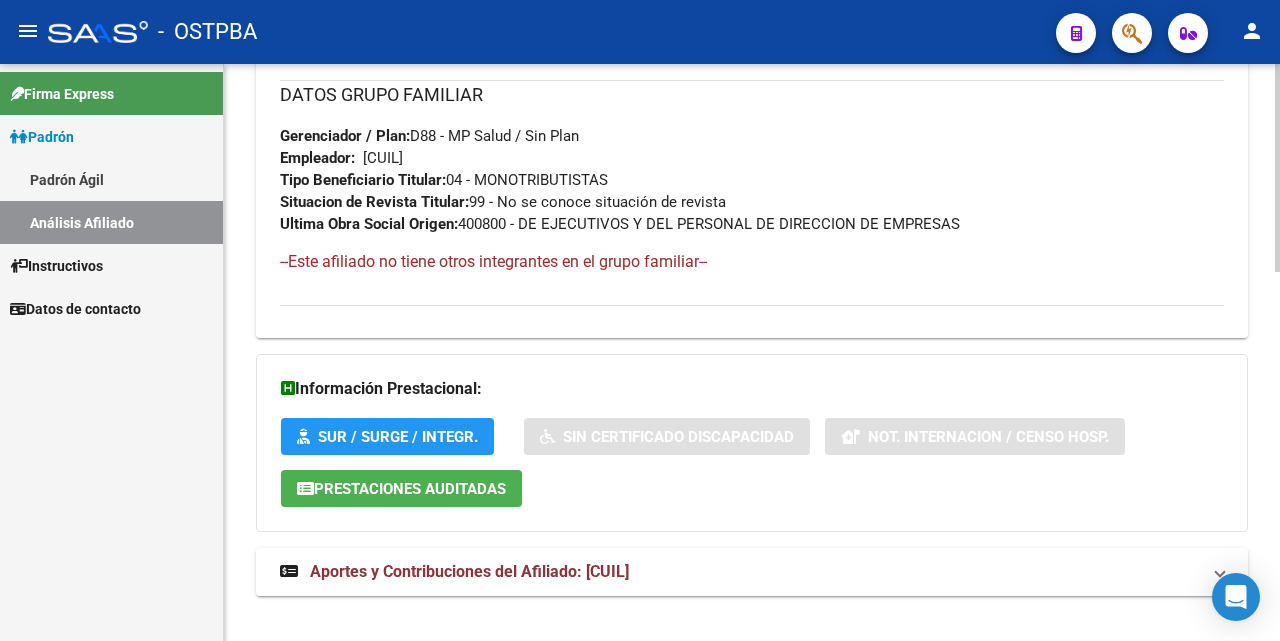 scroll, scrollTop: 1025, scrollLeft: 0, axis: vertical 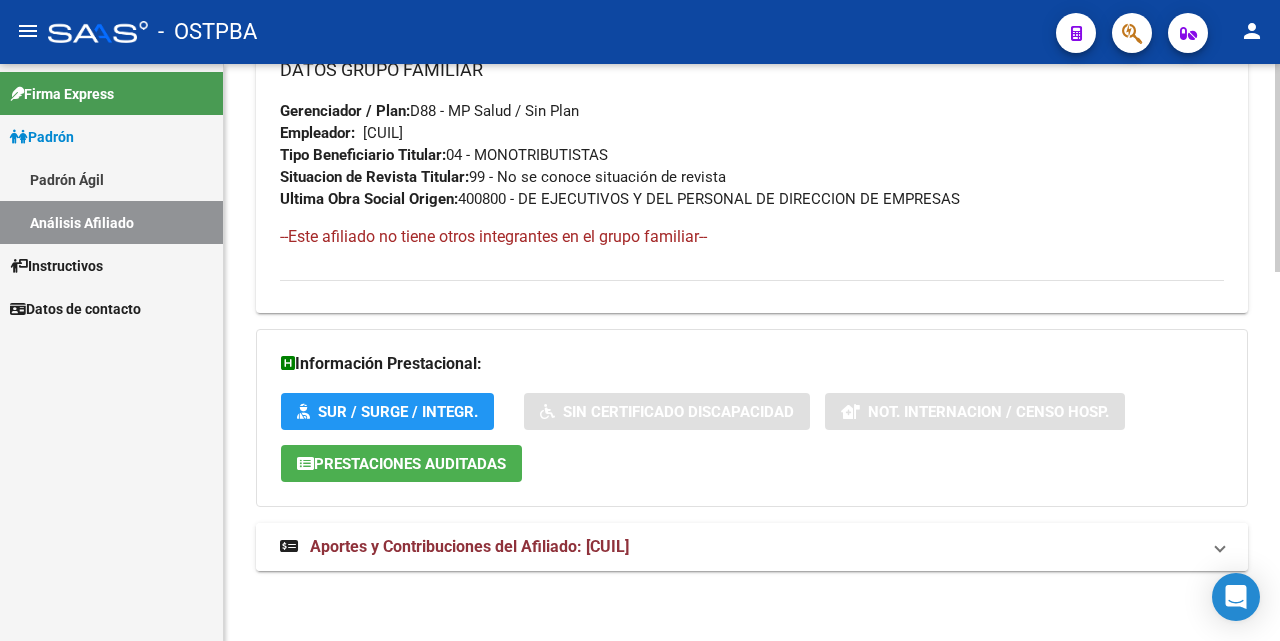 click on "Aportes y Contribuciones del Afiliado: [CUIL]" at bounding box center [469, 546] 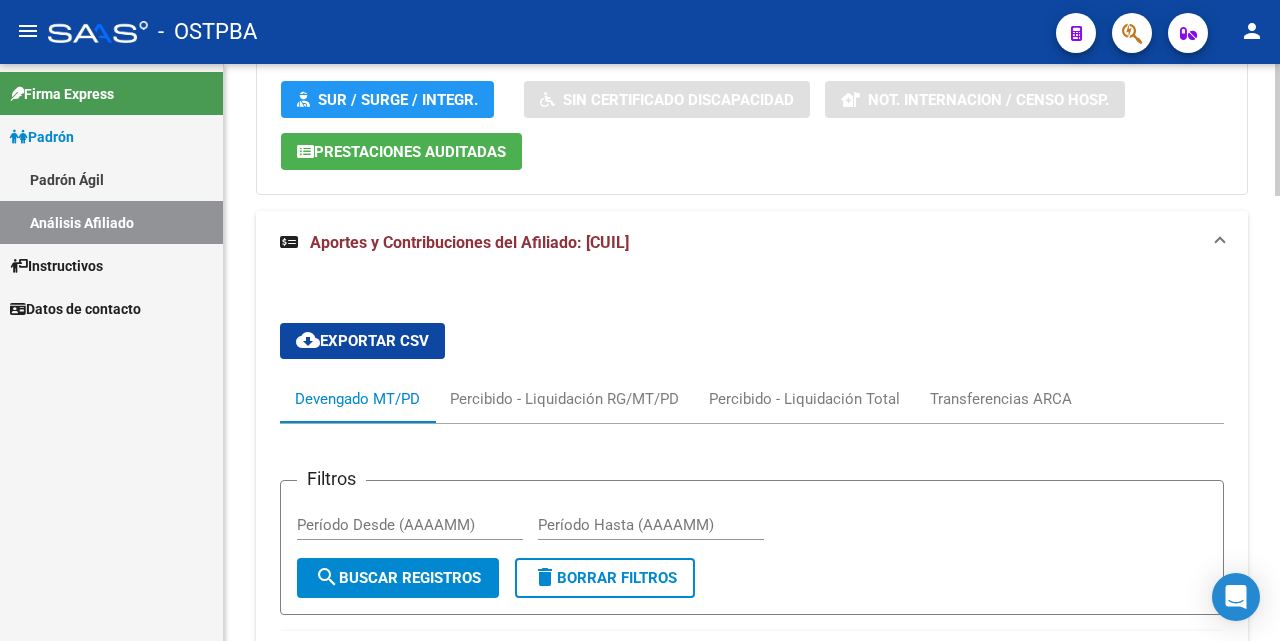 scroll, scrollTop: 1142, scrollLeft: 0, axis: vertical 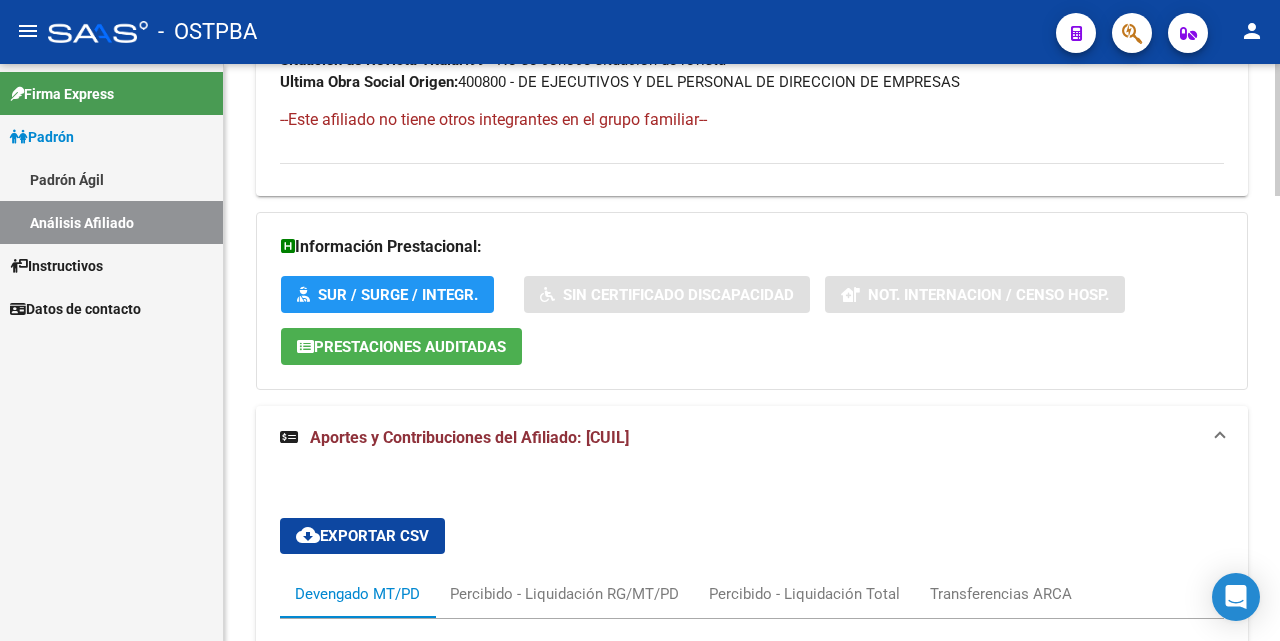 click on "Prestaciones Auditadas" 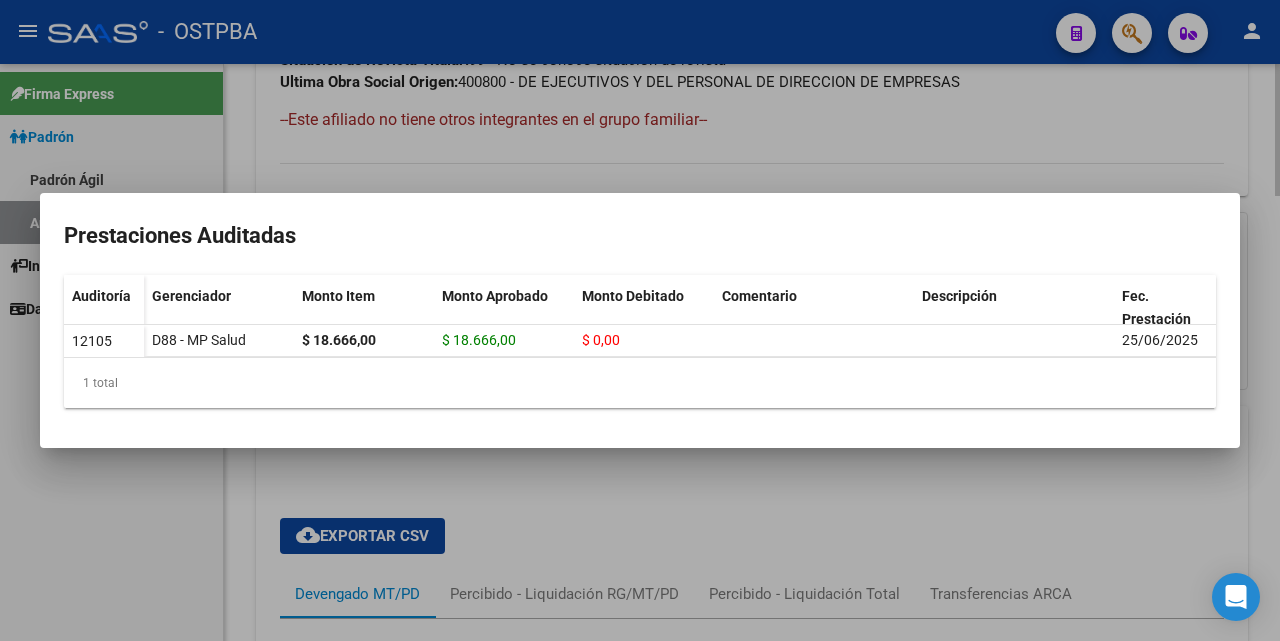click at bounding box center [640, 320] 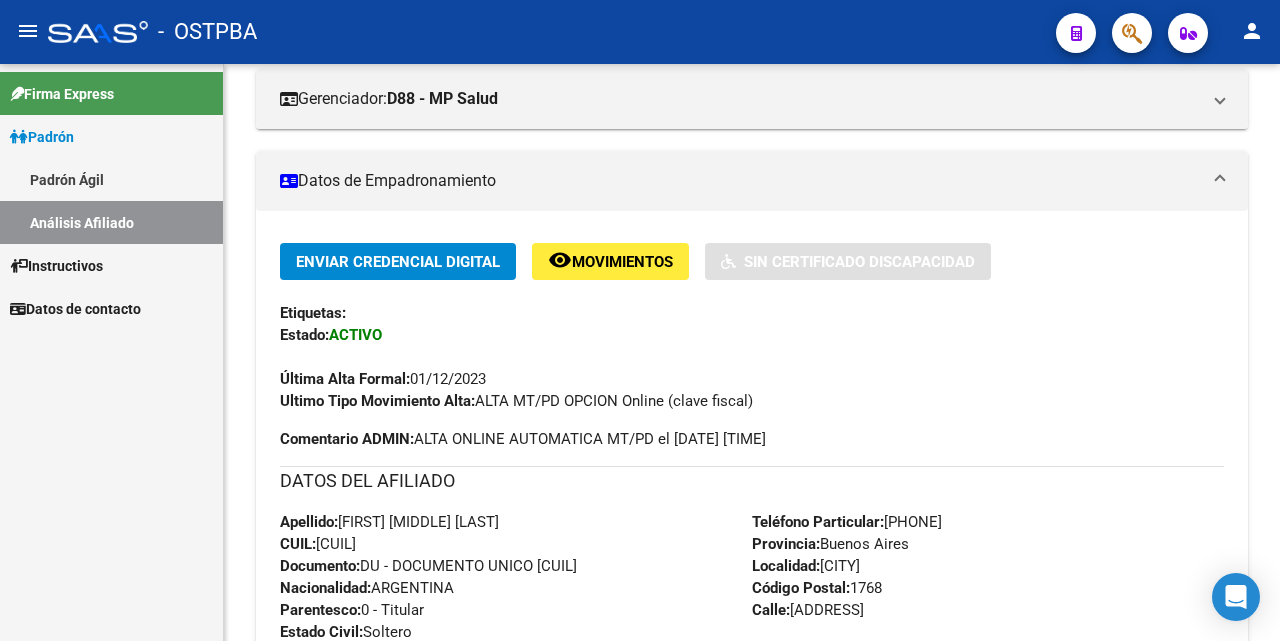 scroll, scrollTop: 142, scrollLeft: 0, axis: vertical 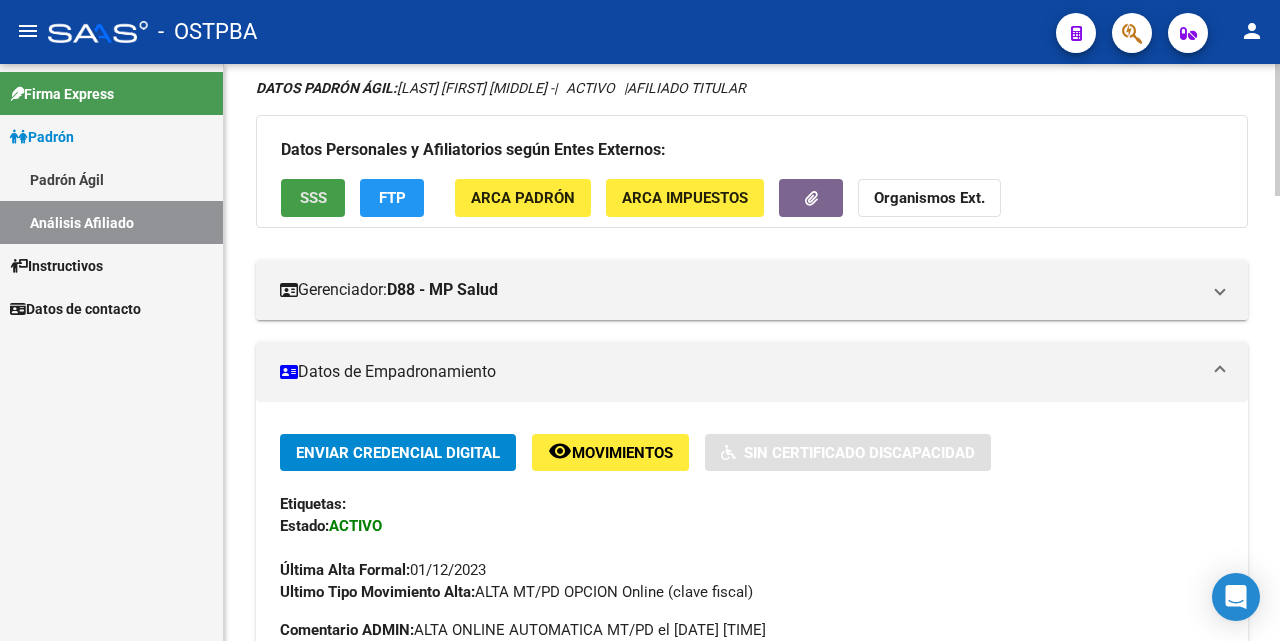 click on "SSS" 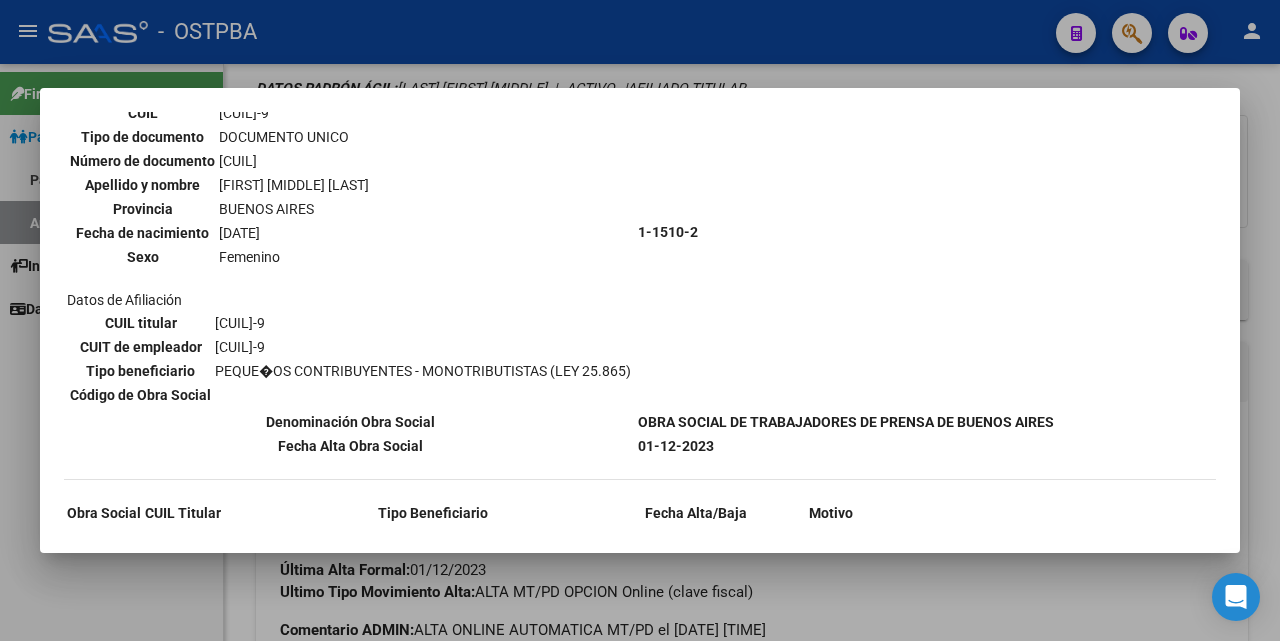 scroll, scrollTop: 269, scrollLeft: 0, axis: vertical 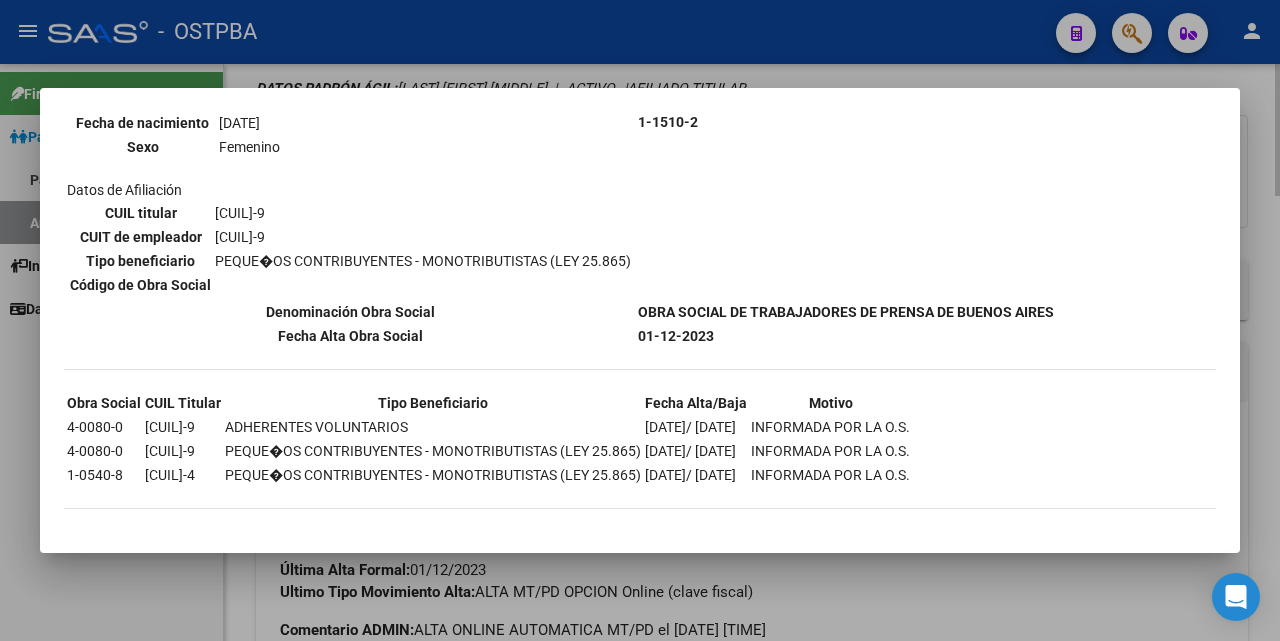 drag, startPoint x: 1245, startPoint y: 167, endPoint x: 1145, endPoint y: 163, distance: 100.07997 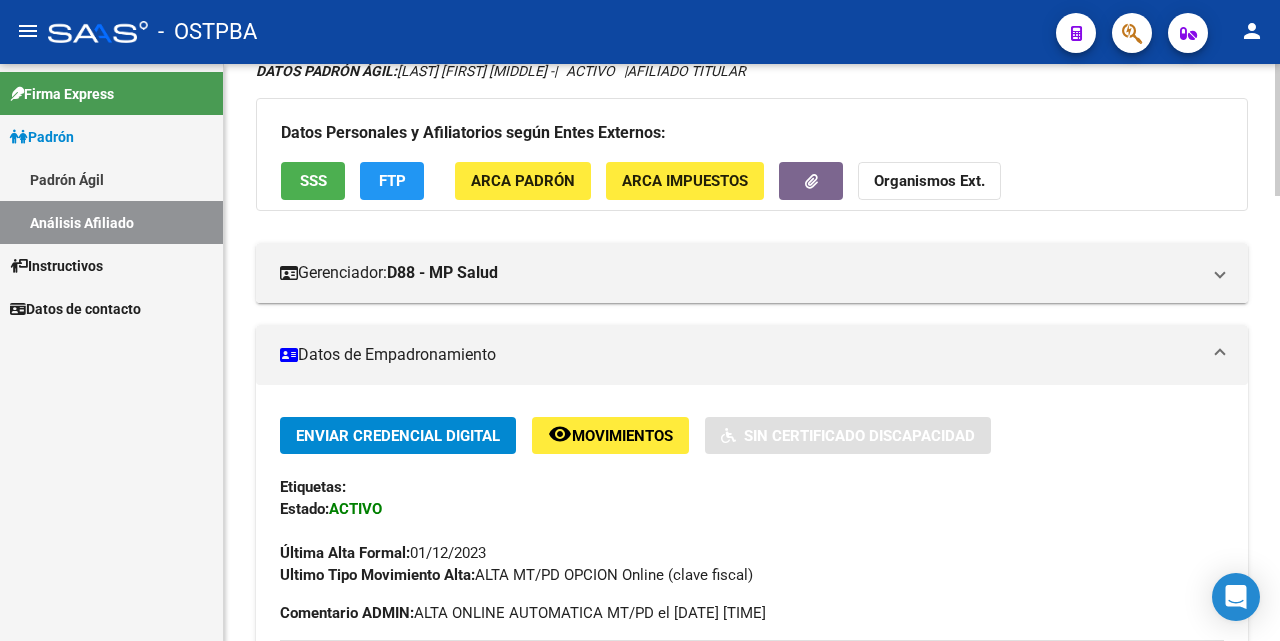 scroll, scrollTop: 0, scrollLeft: 0, axis: both 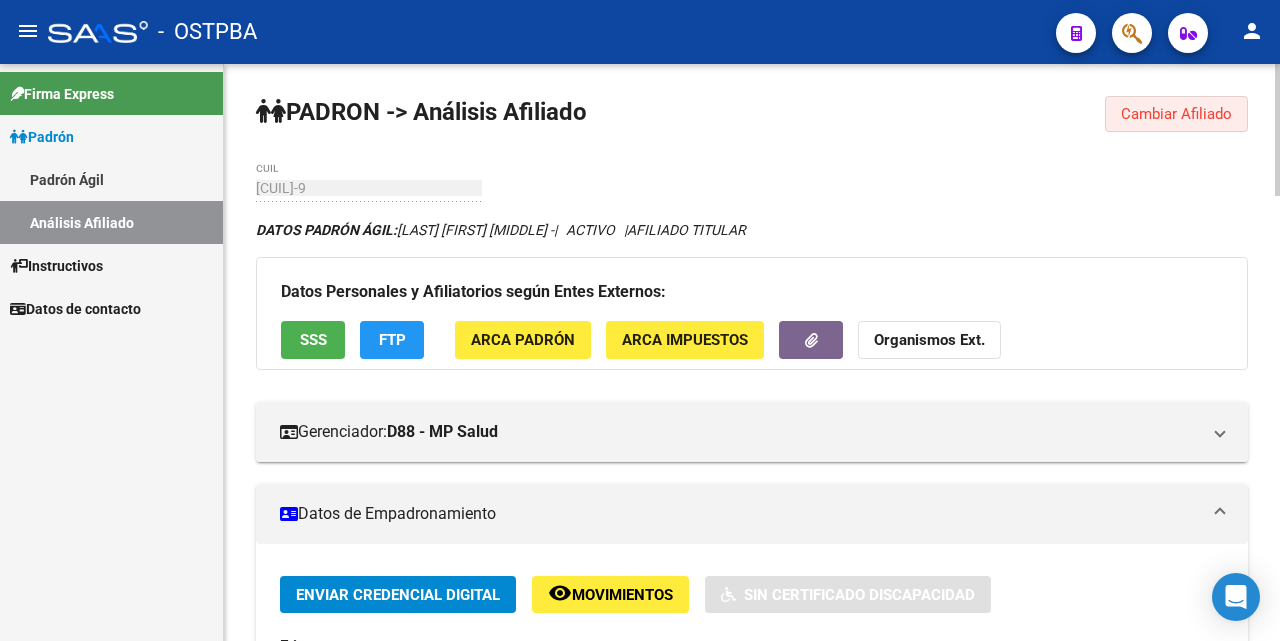 click on "Cambiar Afiliado" 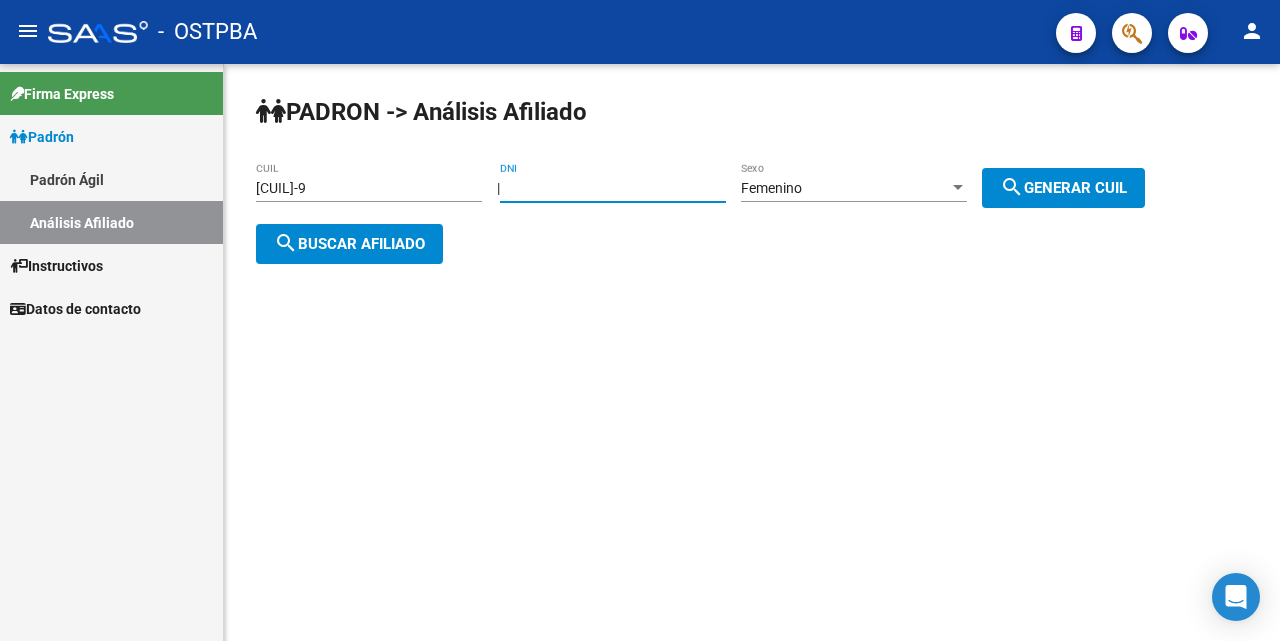 click on "[CUIL]" at bounding box center (613, 188) 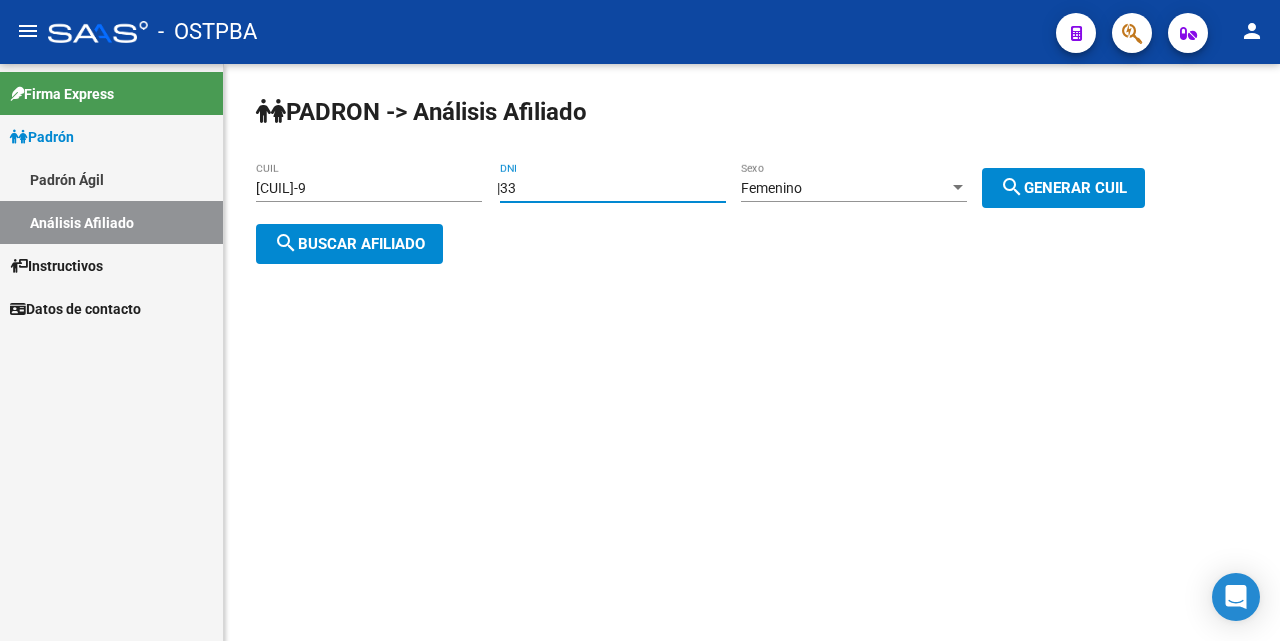 type on "3" 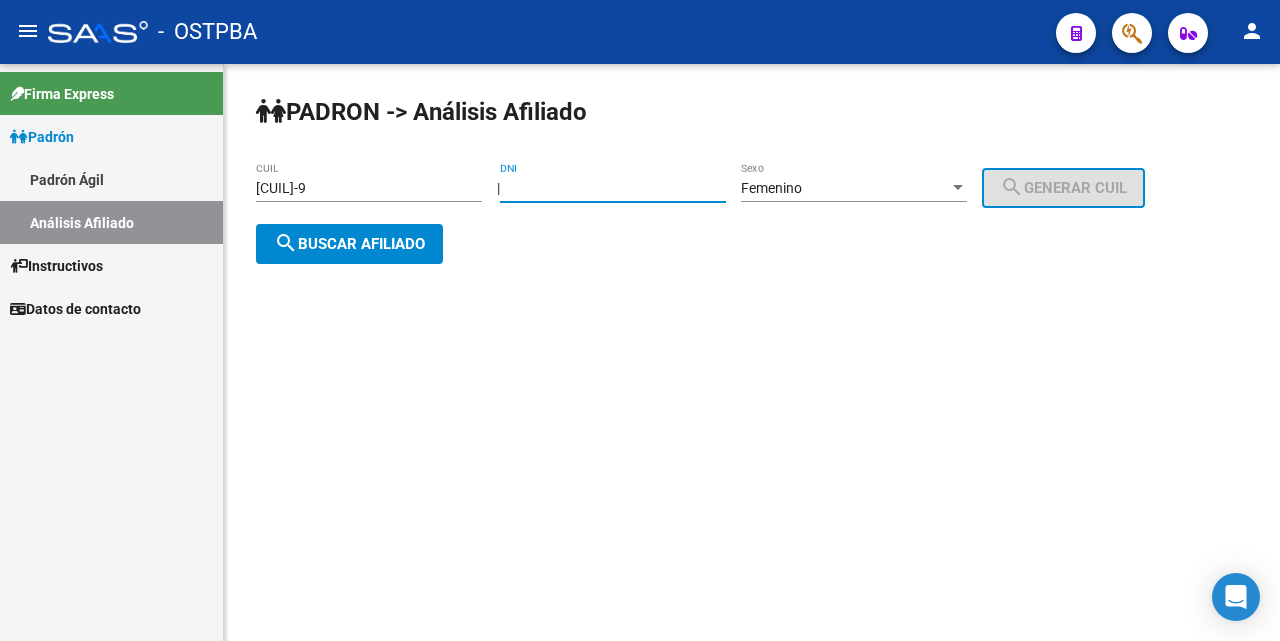 type 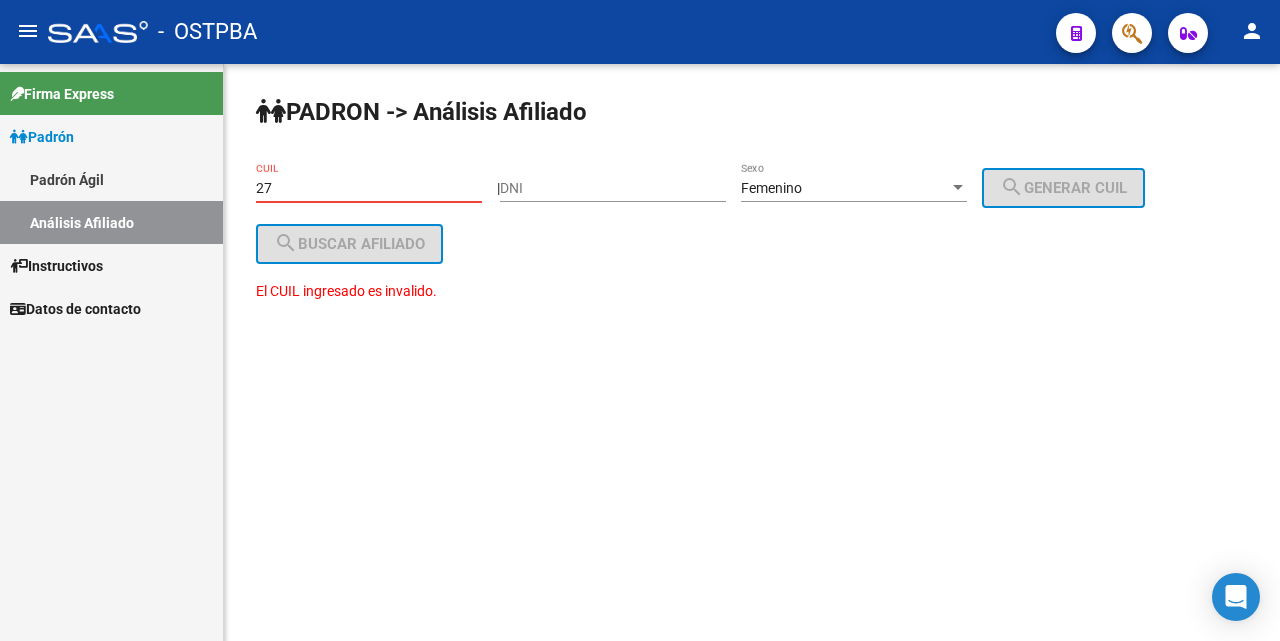 type on "2" 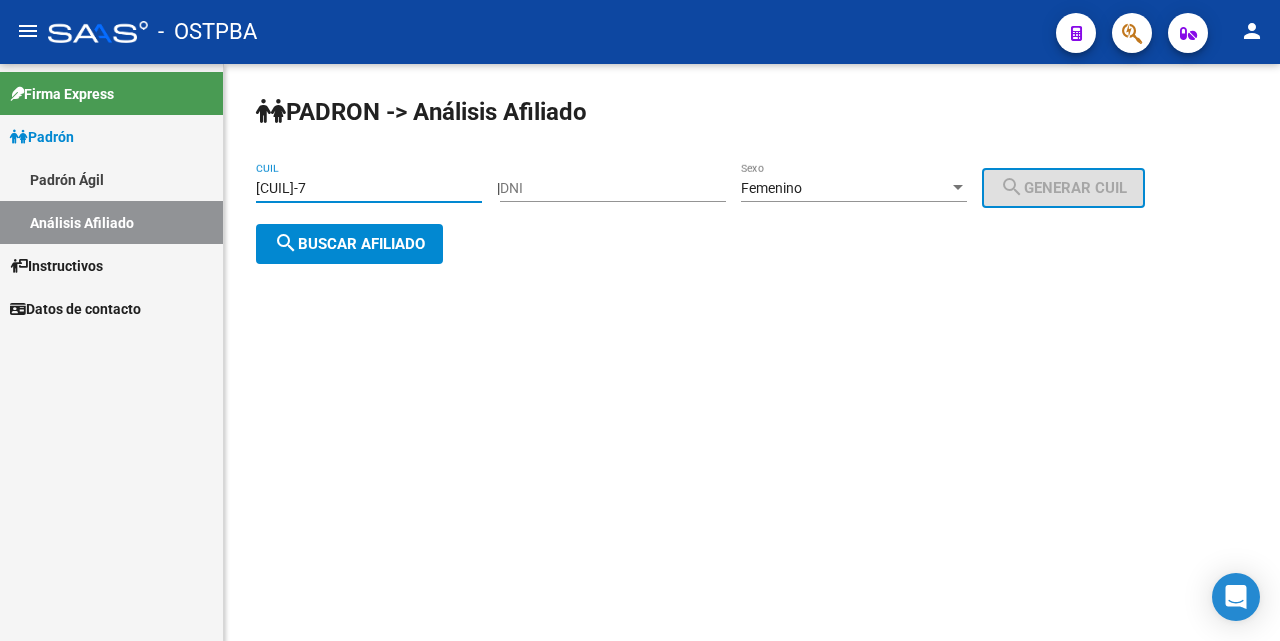 click on "search  Buscar afiliado" 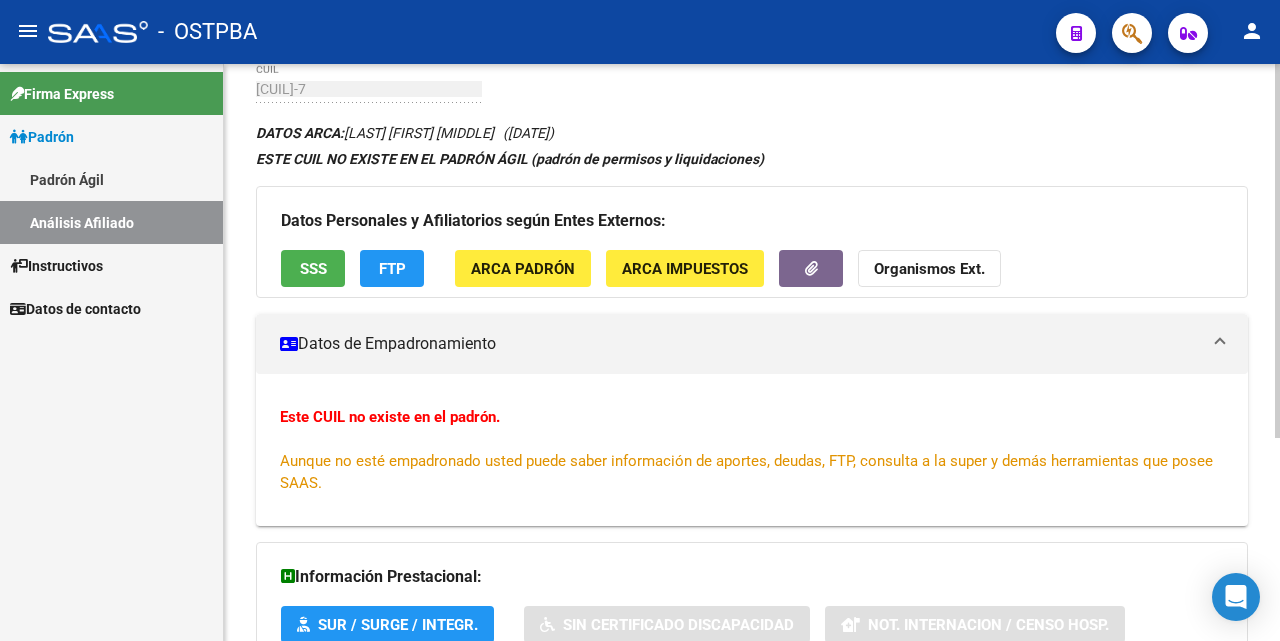 scroll, scrollTop: 100, scrollLeft: 0, axis: vertical 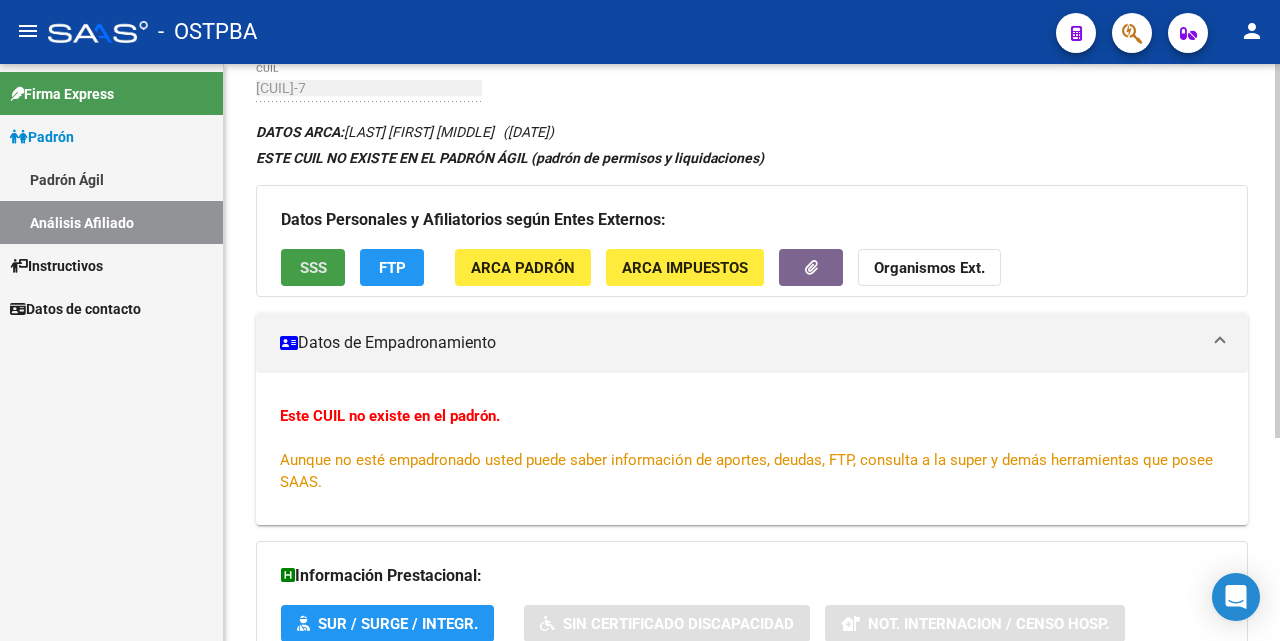 click on "SSS" 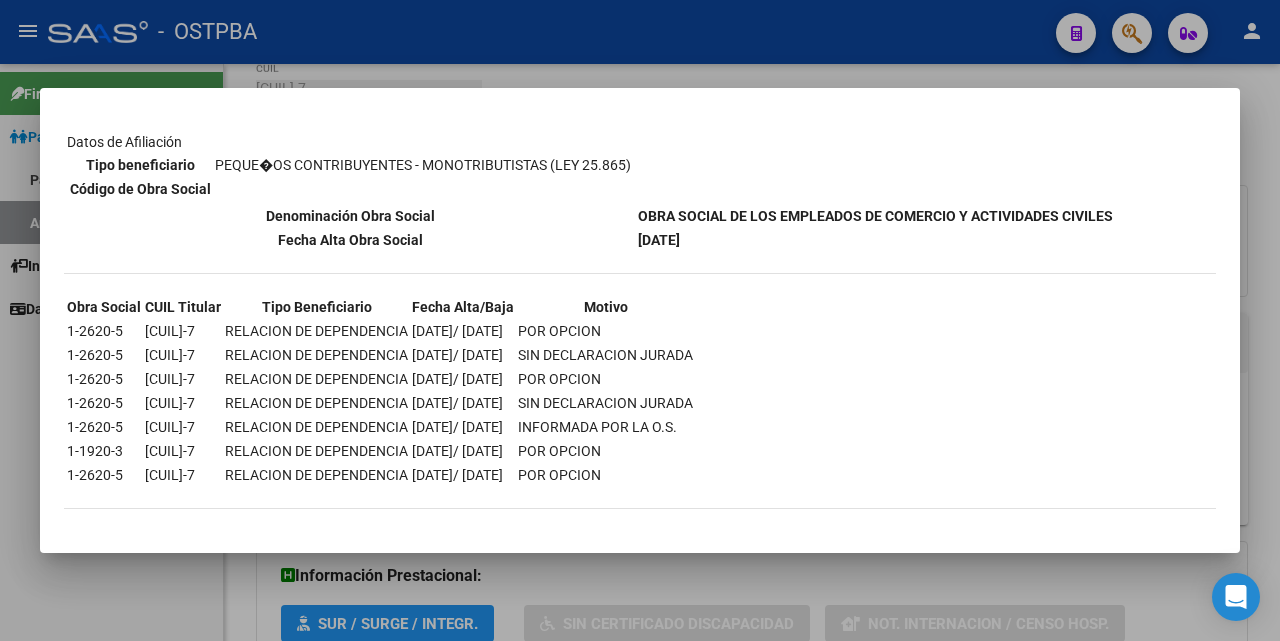 scroll, scrollTop: 0, scrollLeft: 0, axis: both 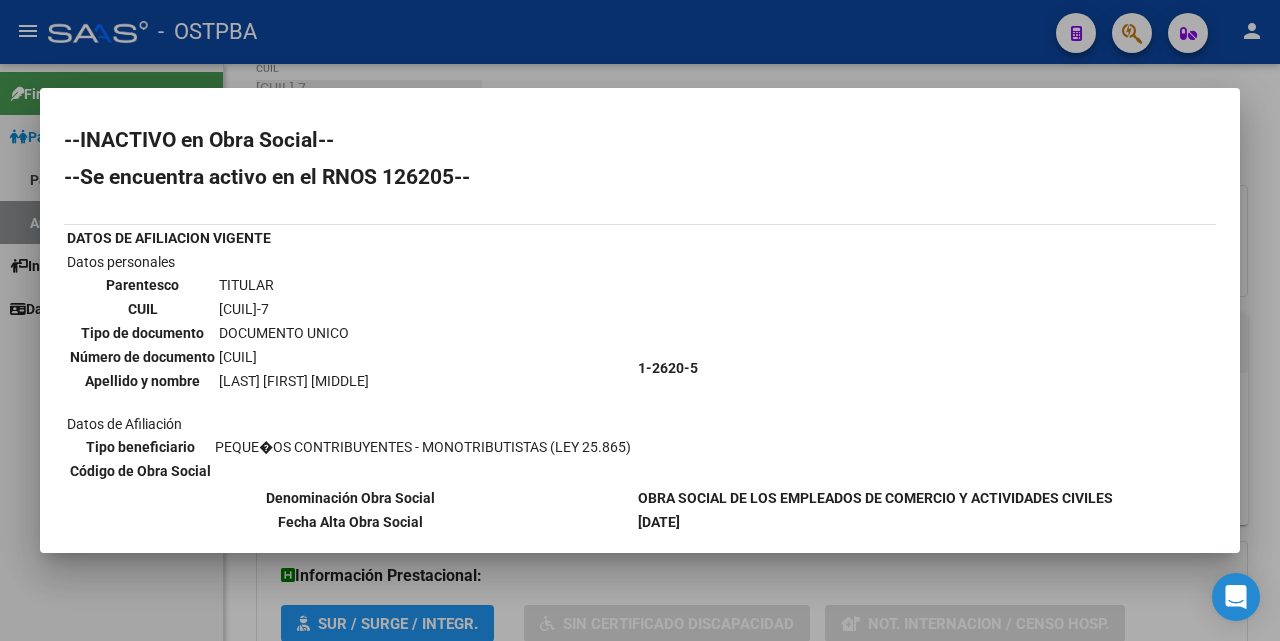 click at bounding box center [640, 320] 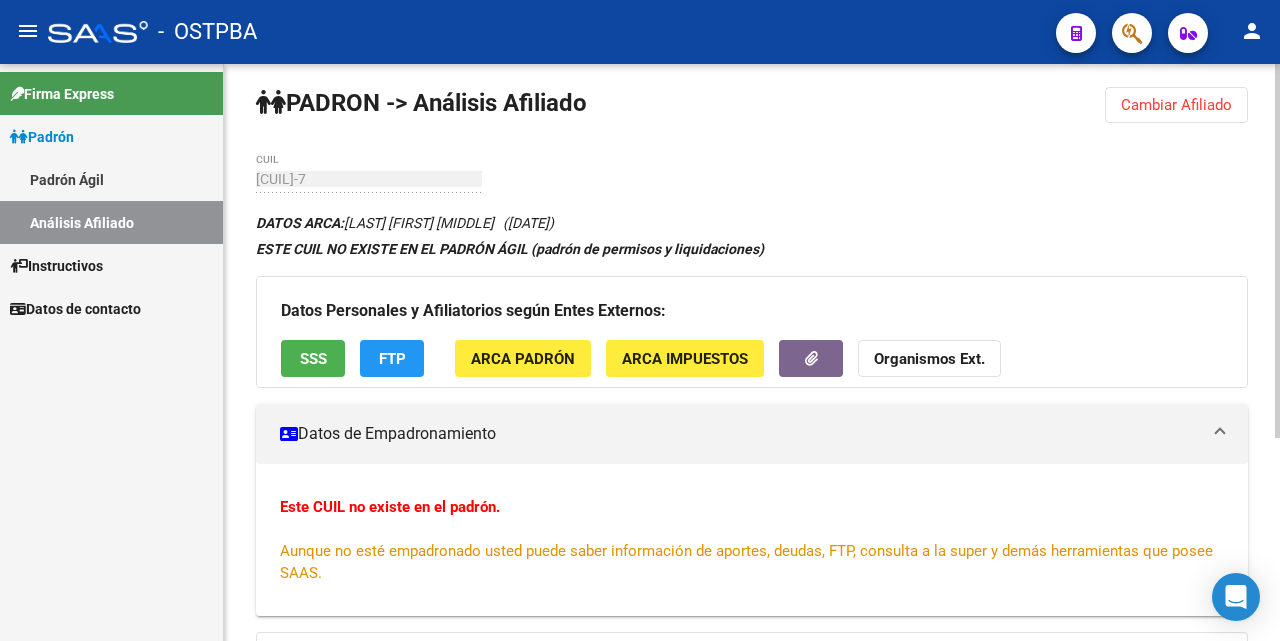 scroll, scrollTop: 0, scrollLeft: 0, axis: both 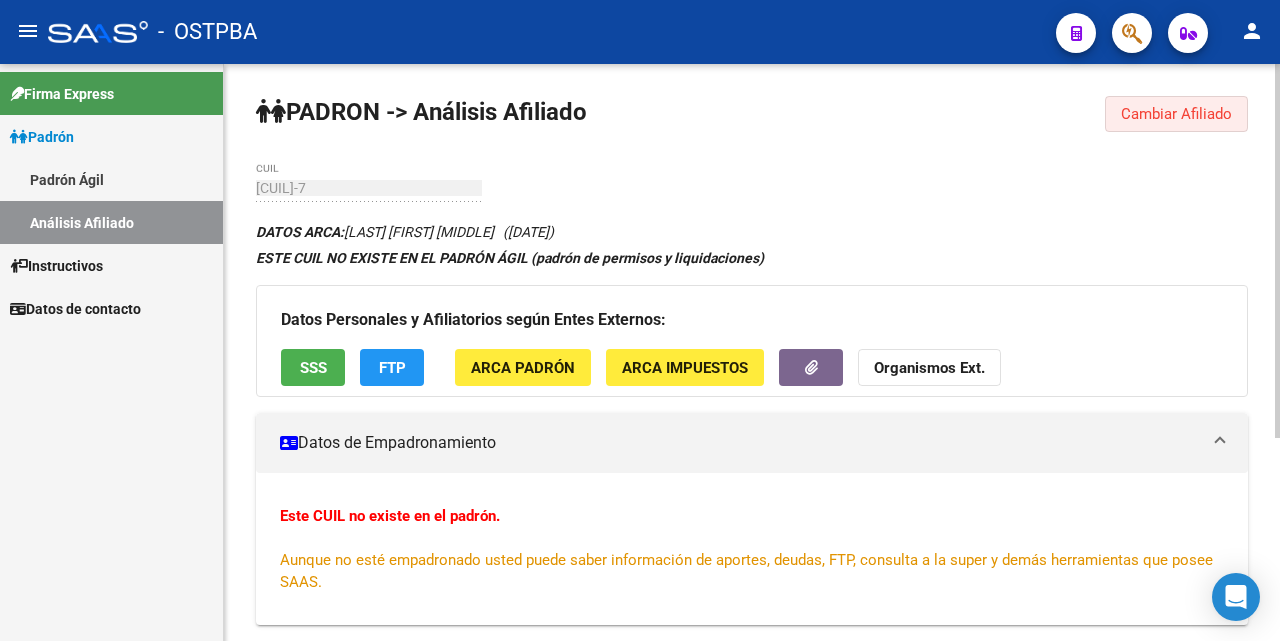 click on "Cambiar Afiliado" 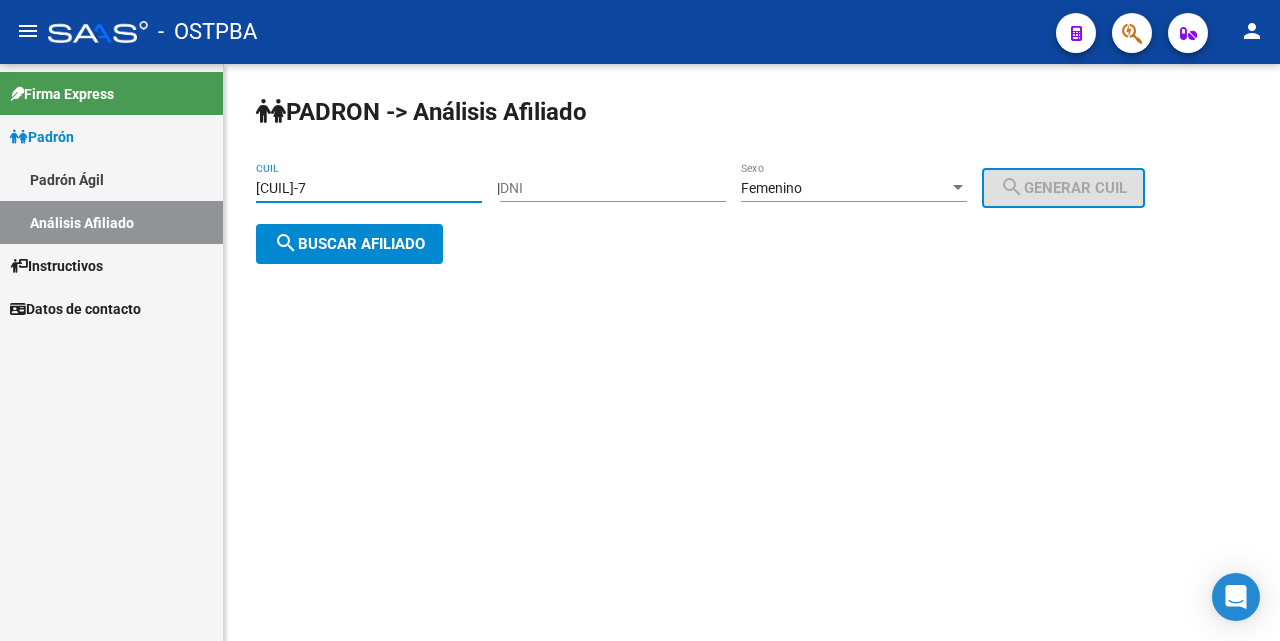 click on "[CUIL]-7" at bounding box center [369, 188] 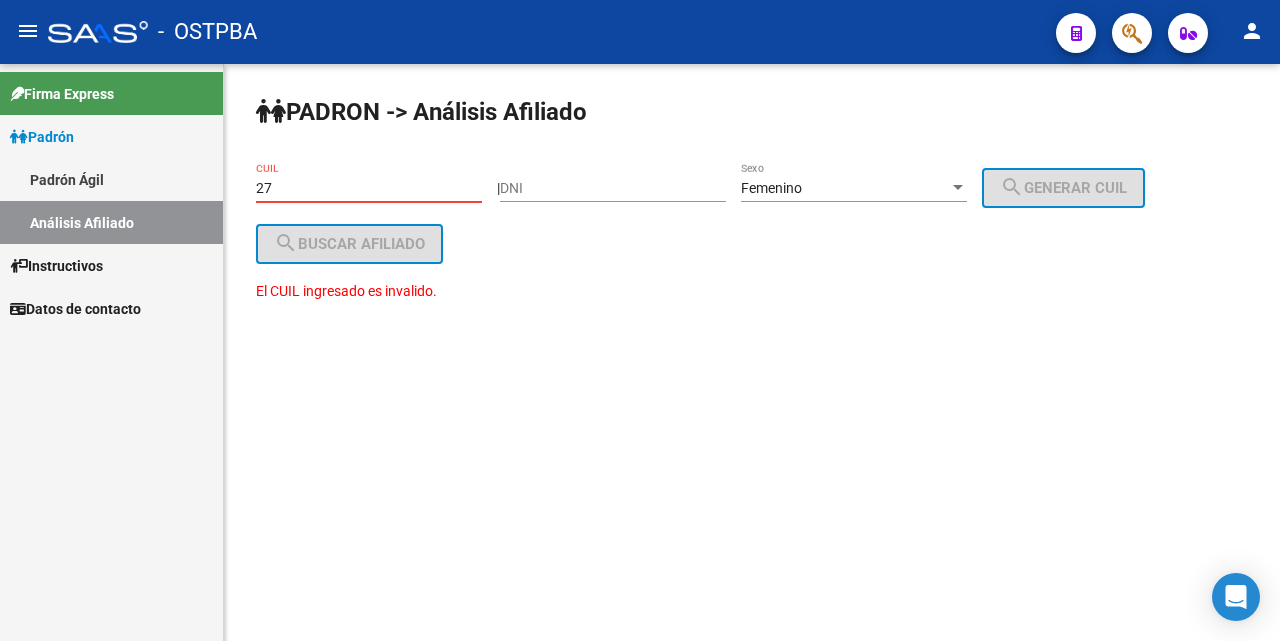 type on "2" 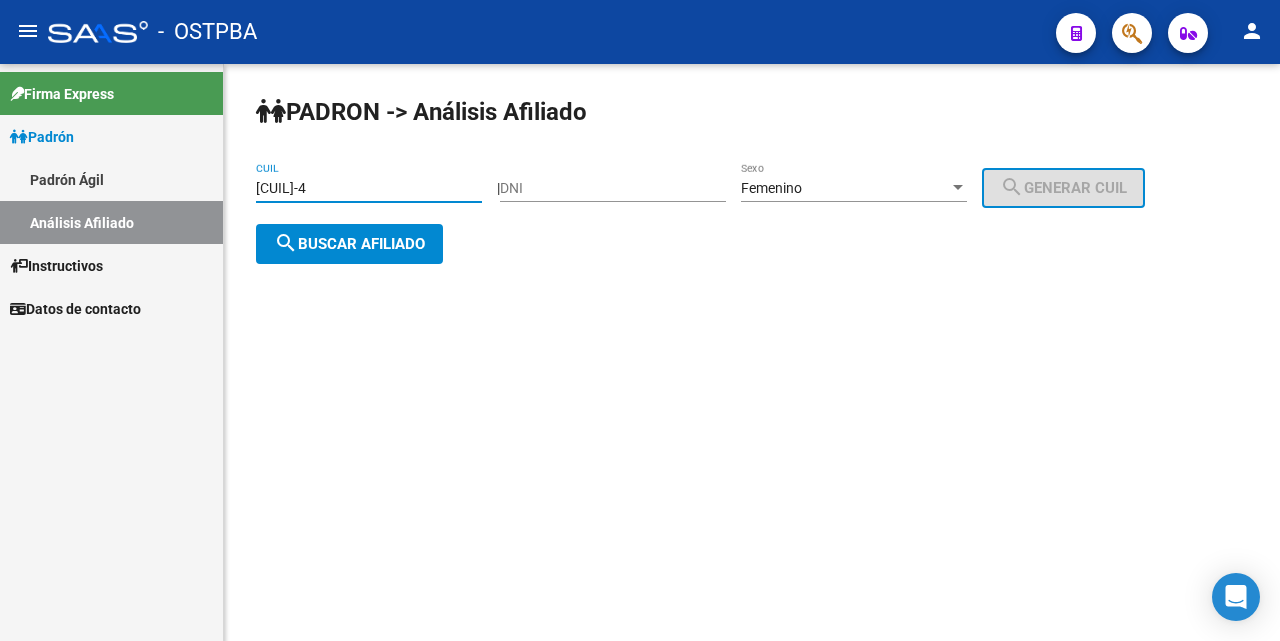 click on "search  Buscar afiliado" 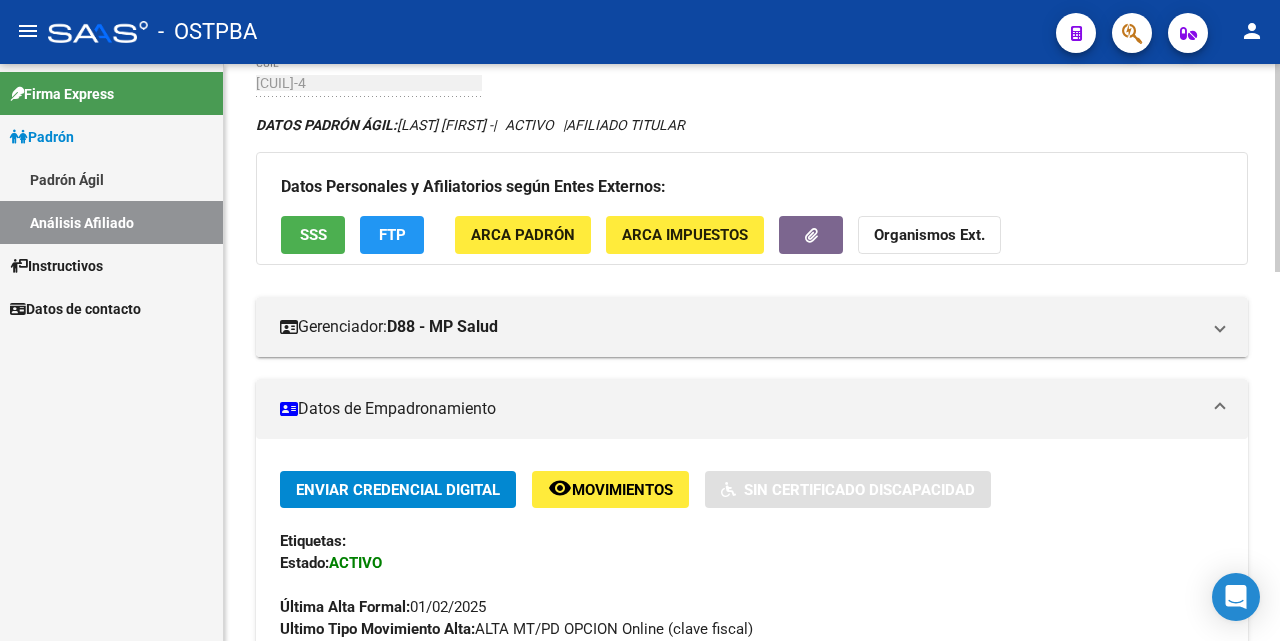 scroll, scrollTop: 100, scrollLeft: 0, axis: vertical 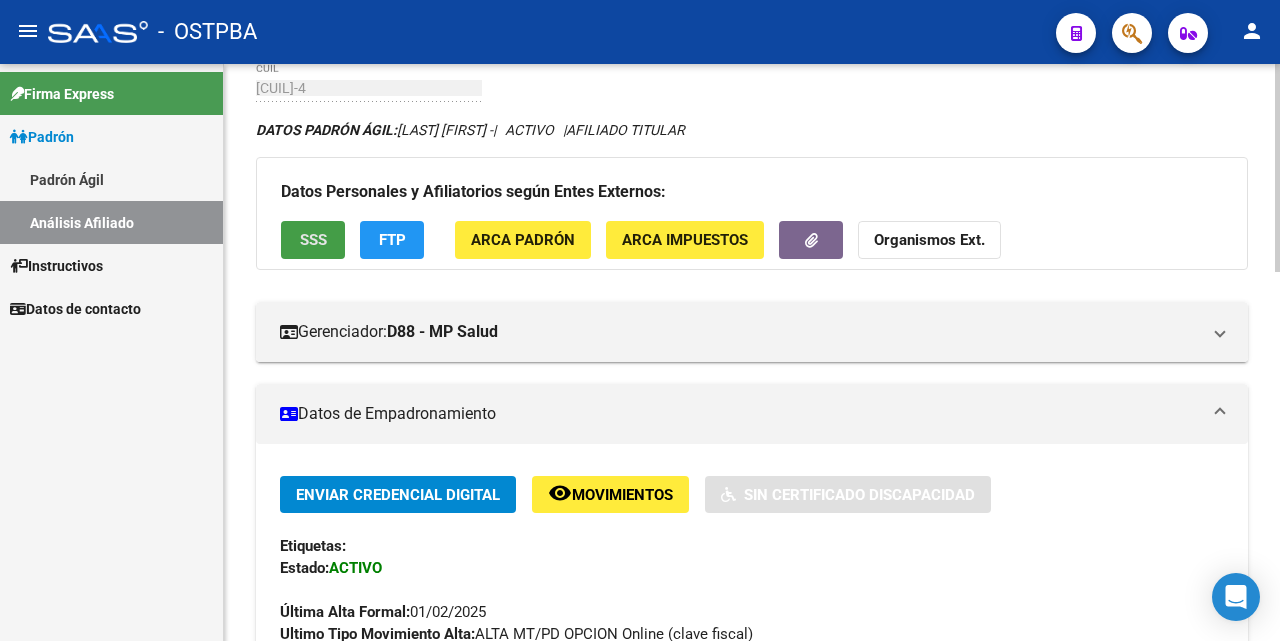 click on "SSS" 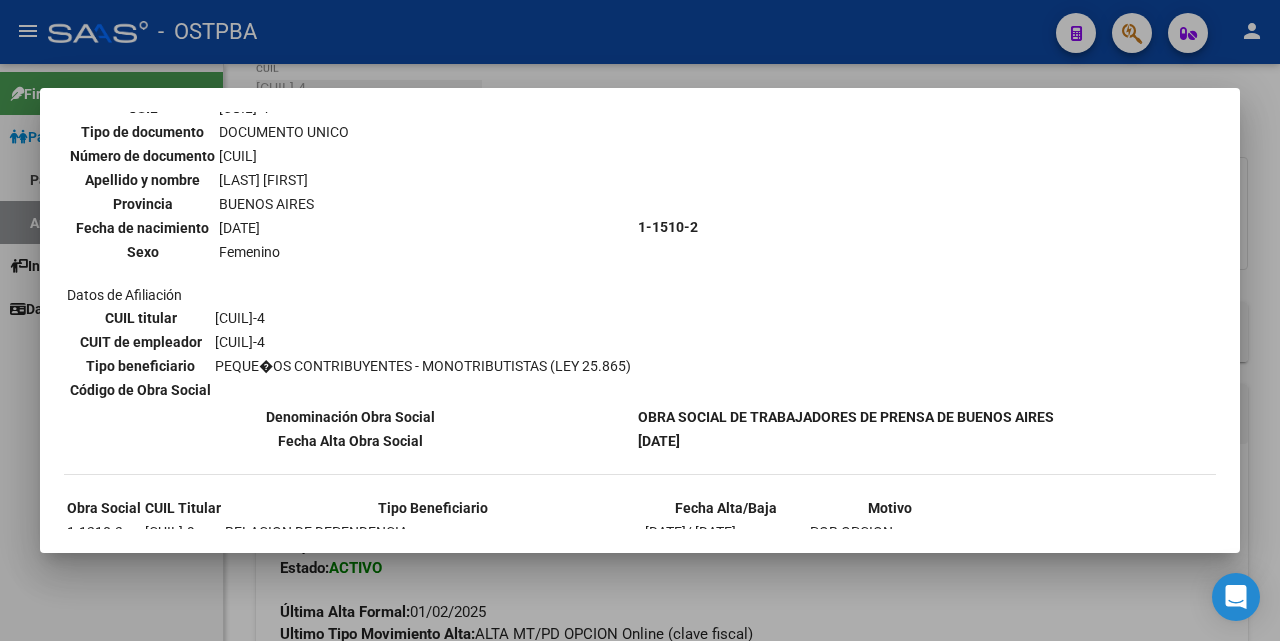 scroll, scrollTop: 293, scrollLeft: 0, axis: vertical 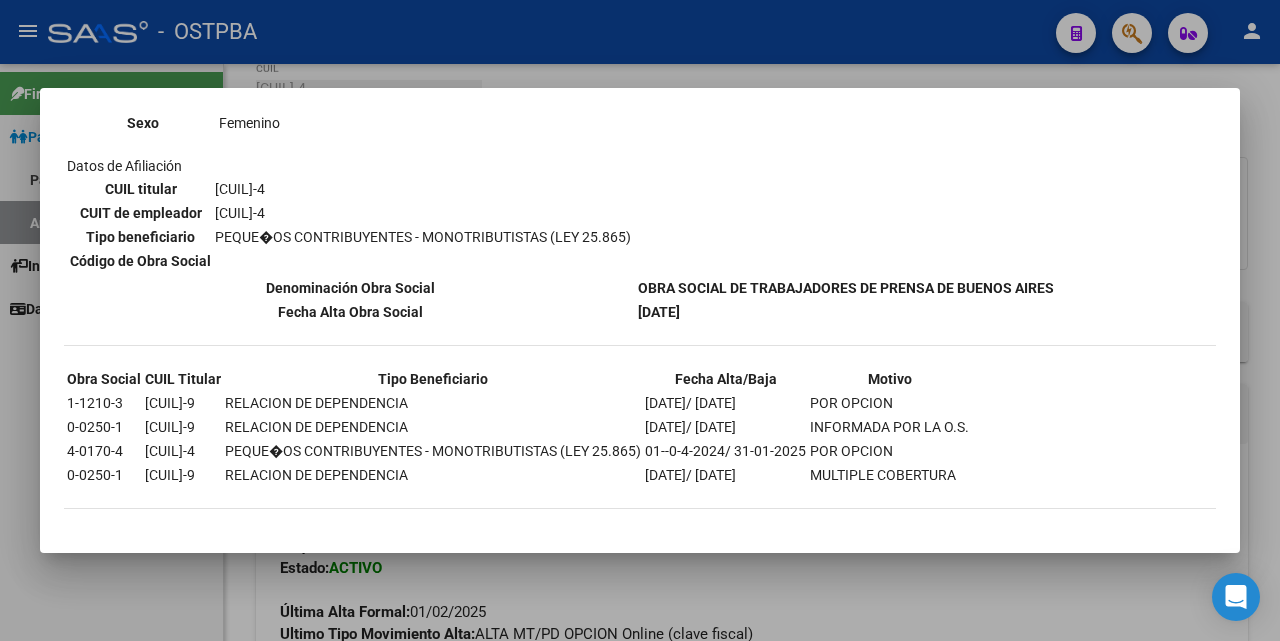 click at bounding box center (640, 320) 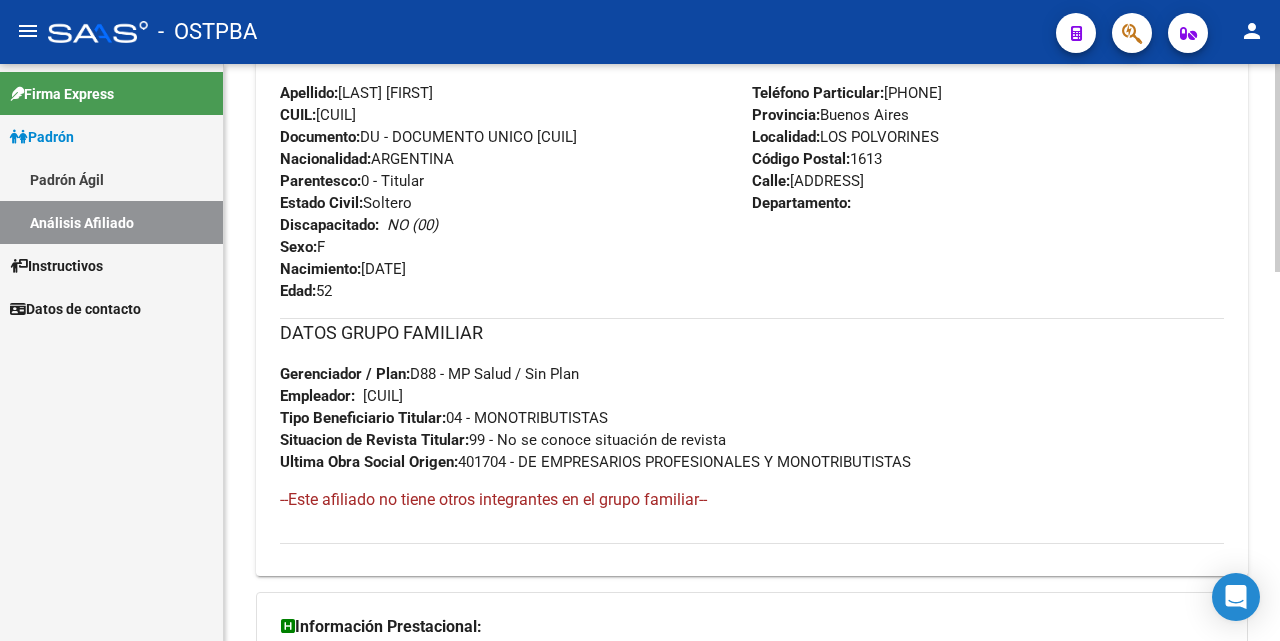 scroll, scrollTop: 1025, scrollLeft: 0, axis: vertical 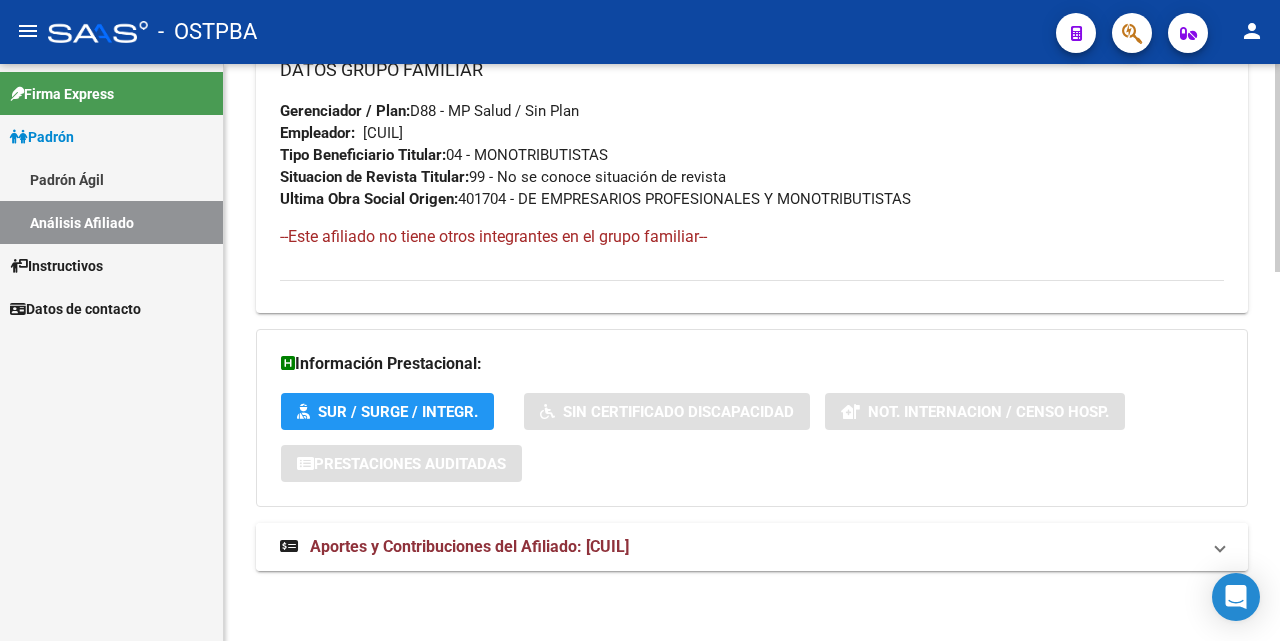 click on "Aportes y Contribuciones del Afiliado: [CUIL]" at bounding box center (469, 546) 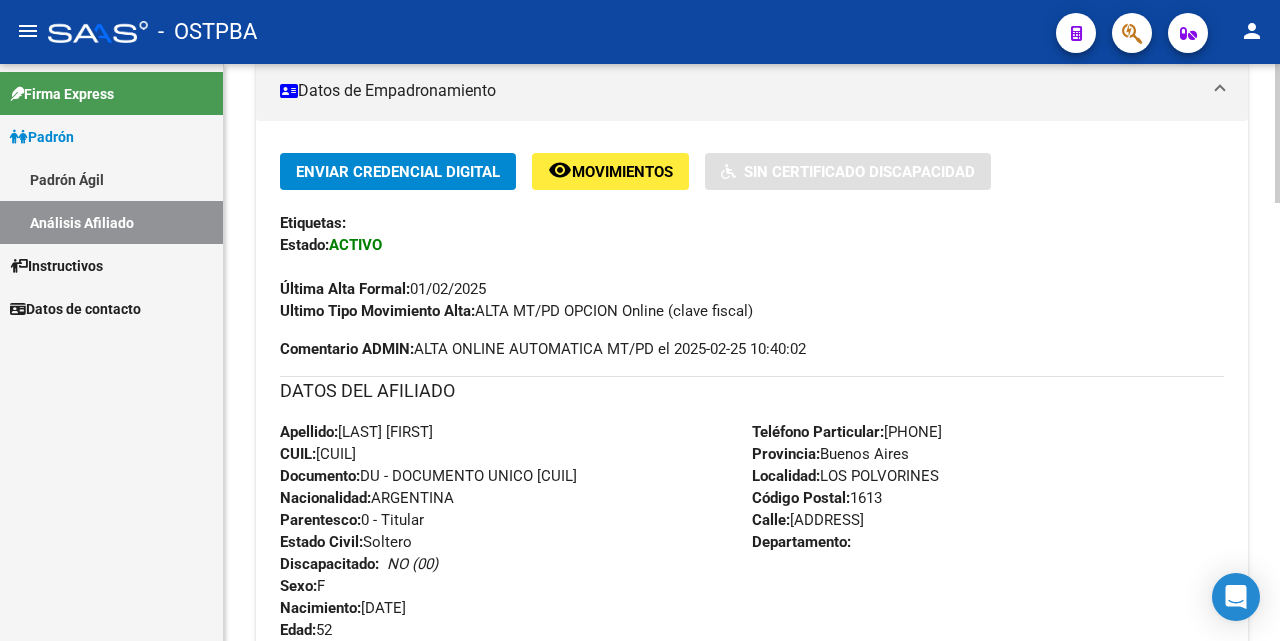 scroll, scrollTop: 25, scrollLeft: 0, axis: vertical 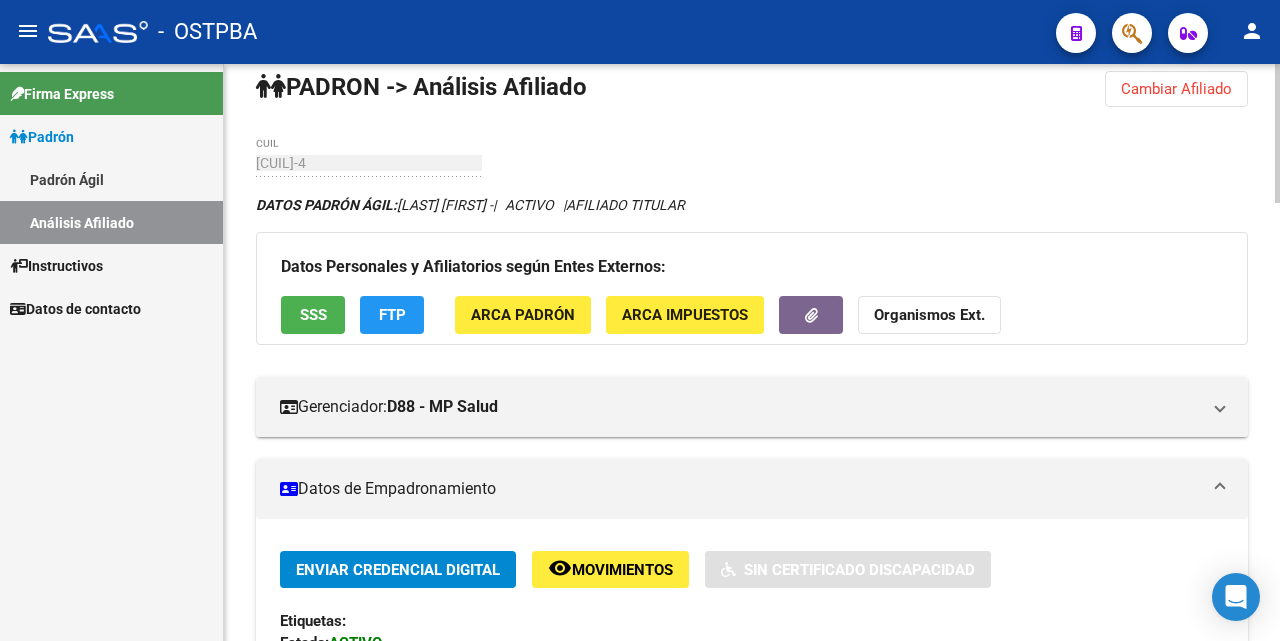click on "Cambiar Afiliado" 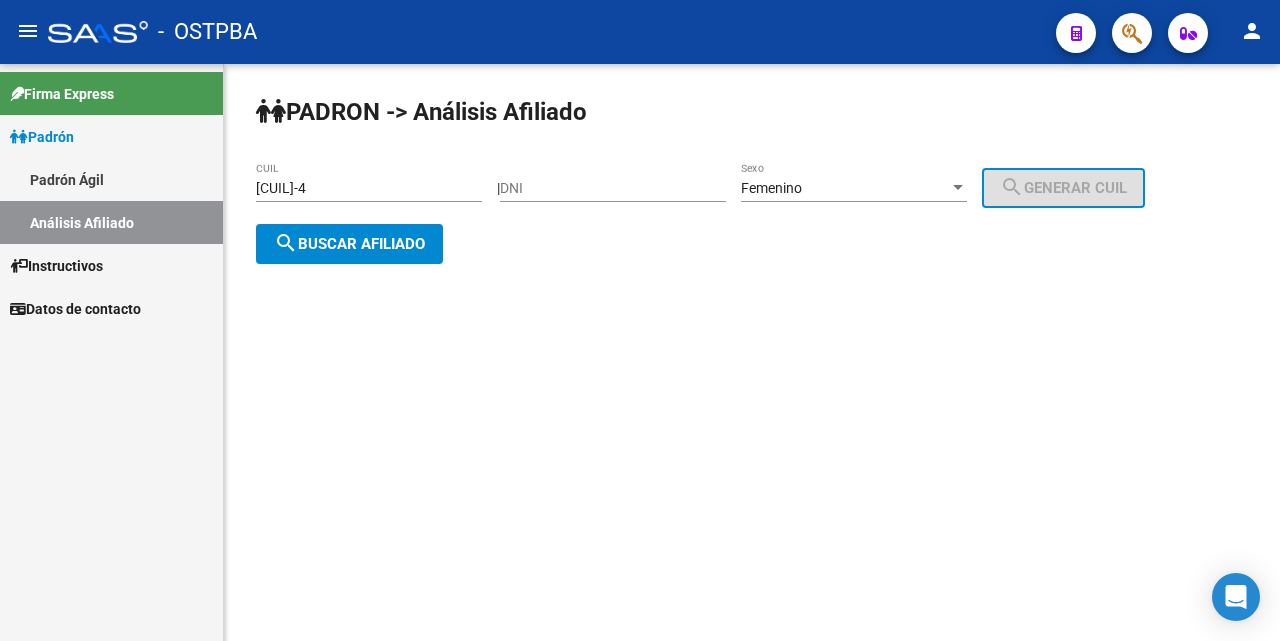 scroll, scrollTop: 0, scrollLeft: 0, axis: both 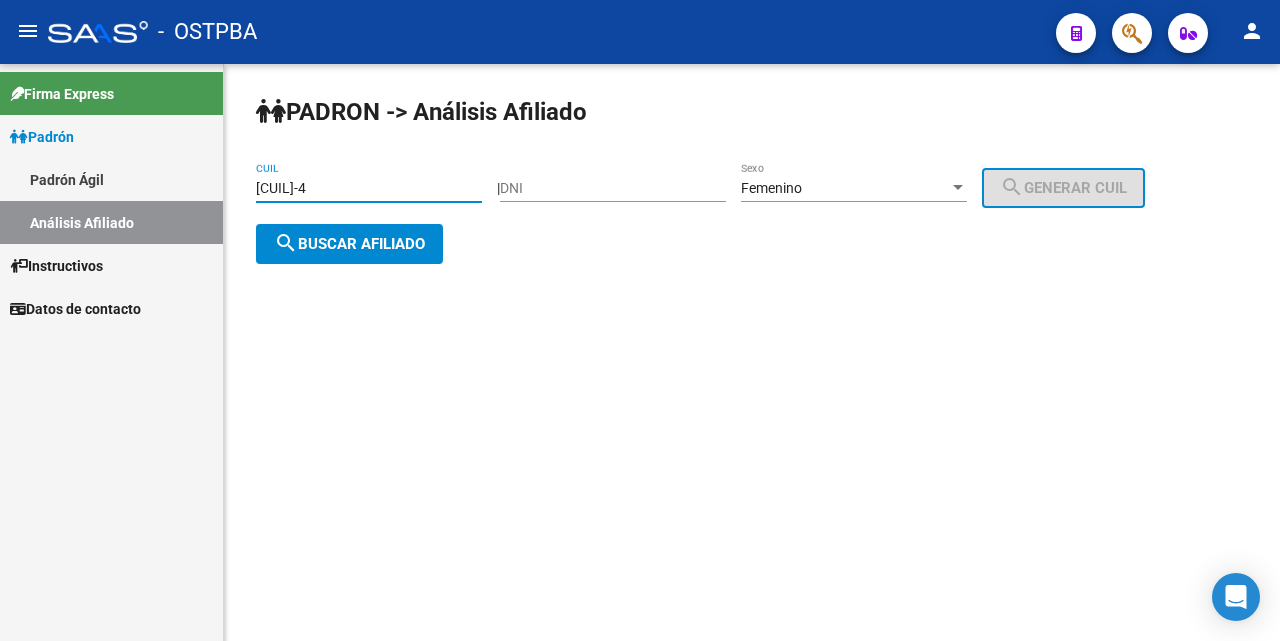 click on "[CUIL]-4" at bounding box center (369, 188) 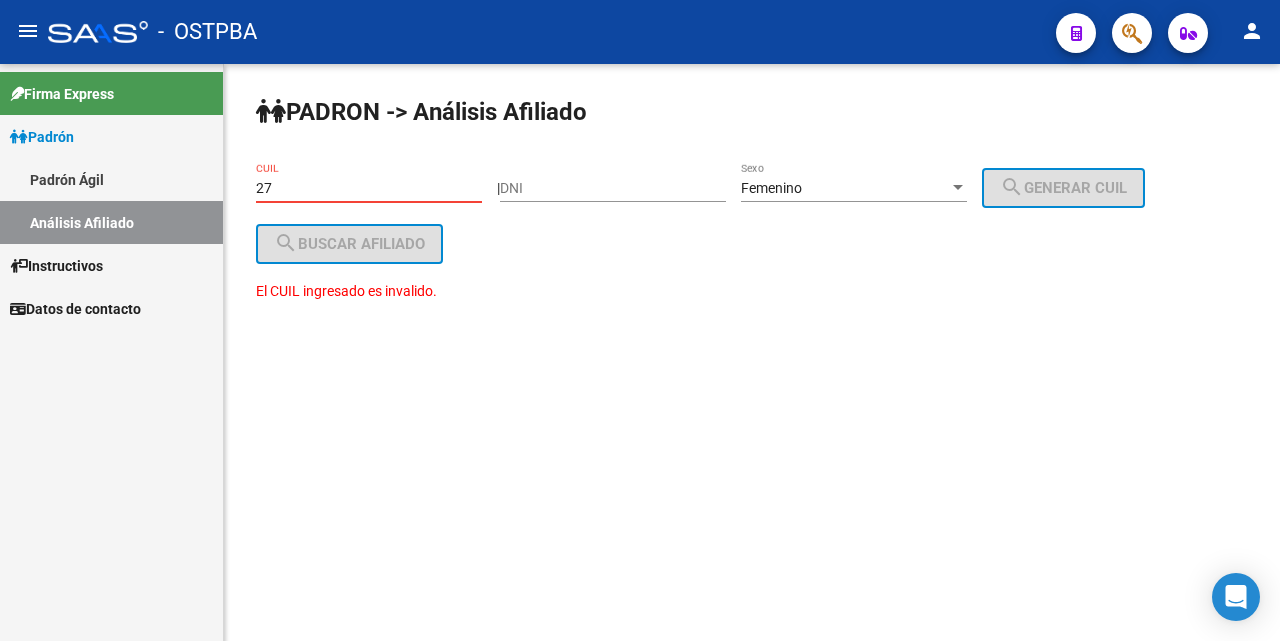 type on "2" 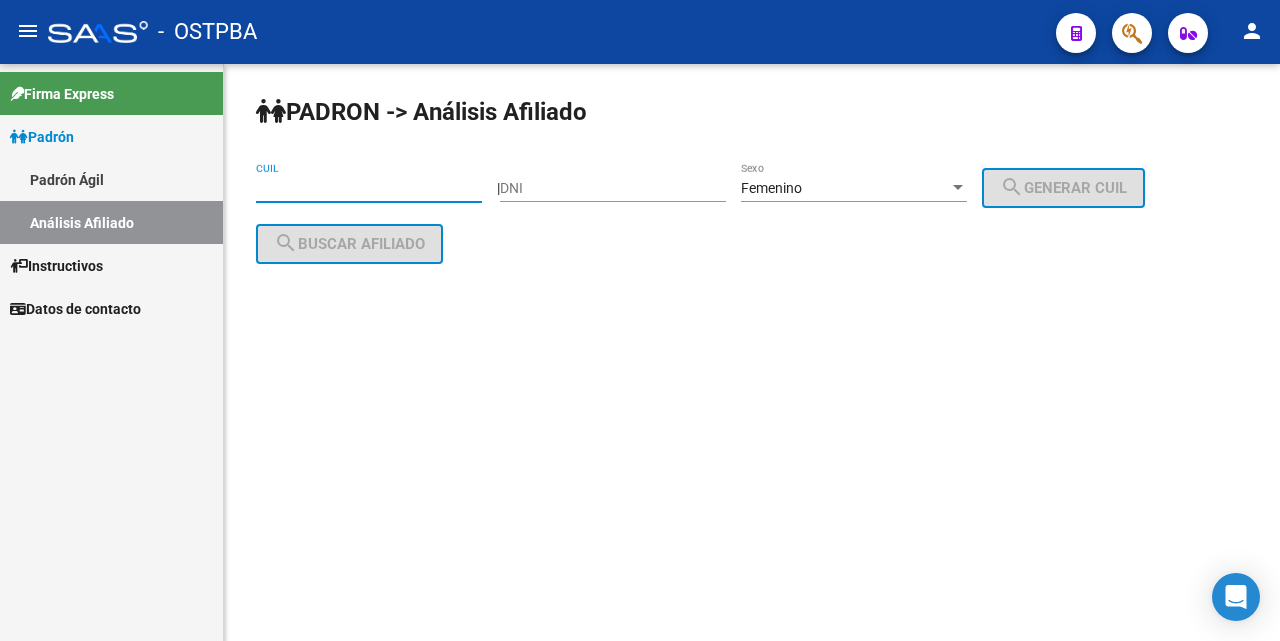 type 